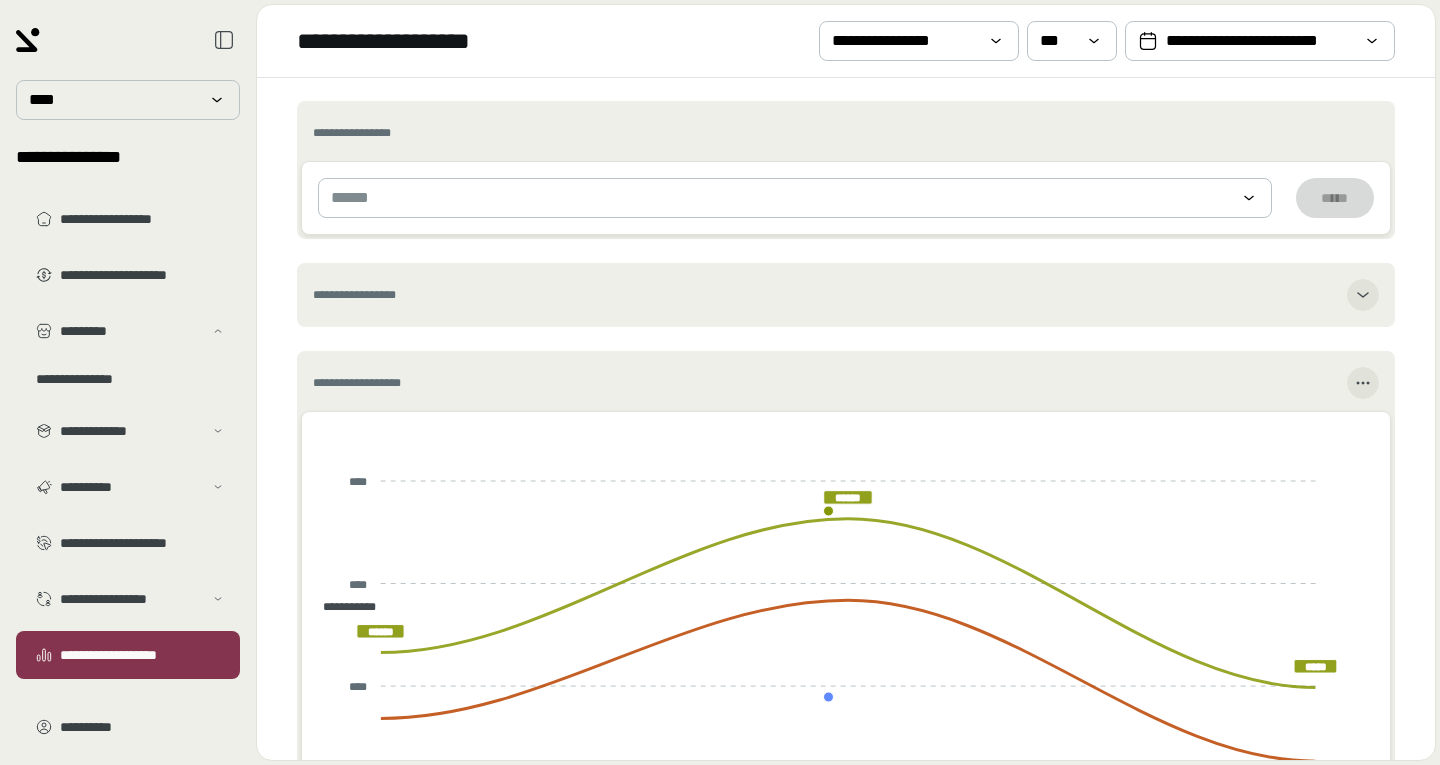scroll, scrollTop: 0, scrollLeft: 0, axis: both 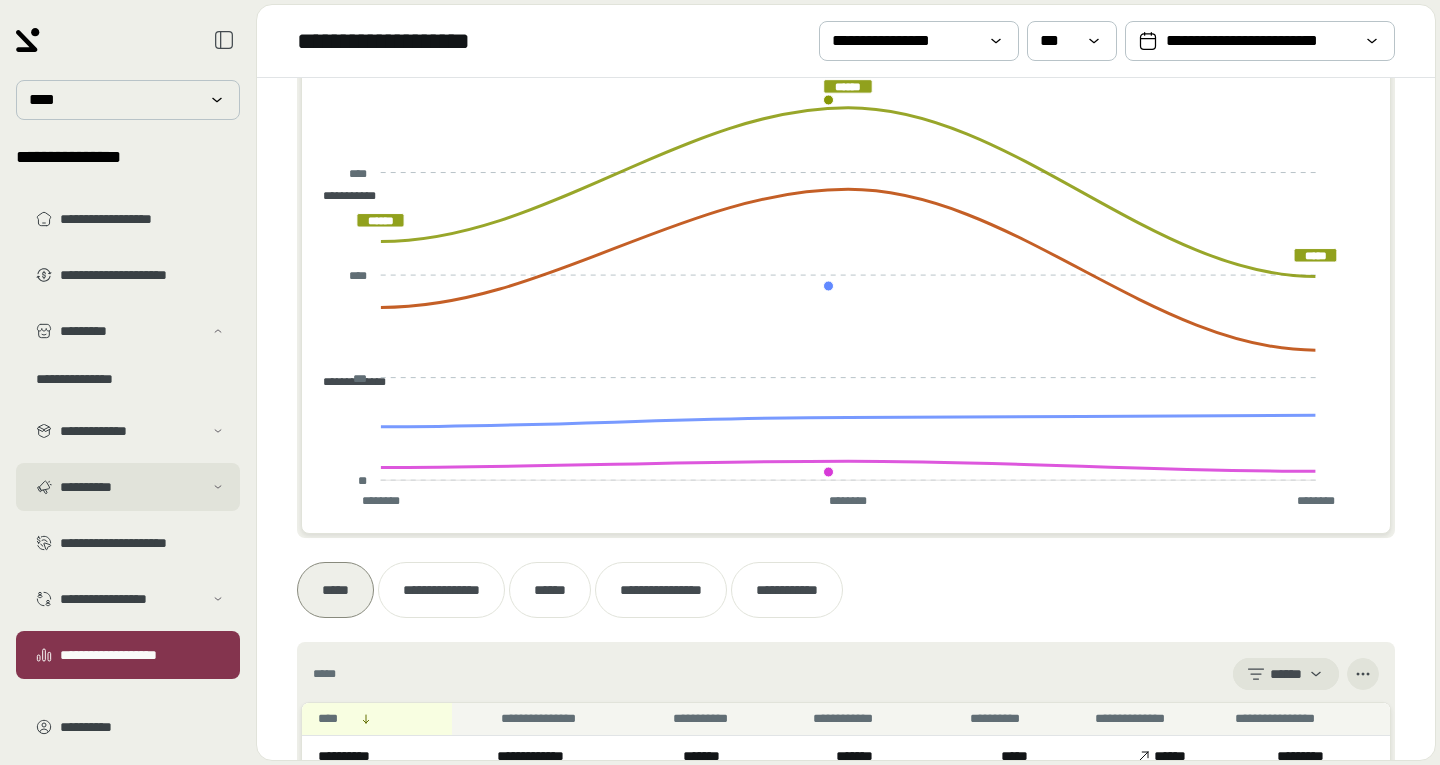 click on "**********" at bounding box center (131, 487) 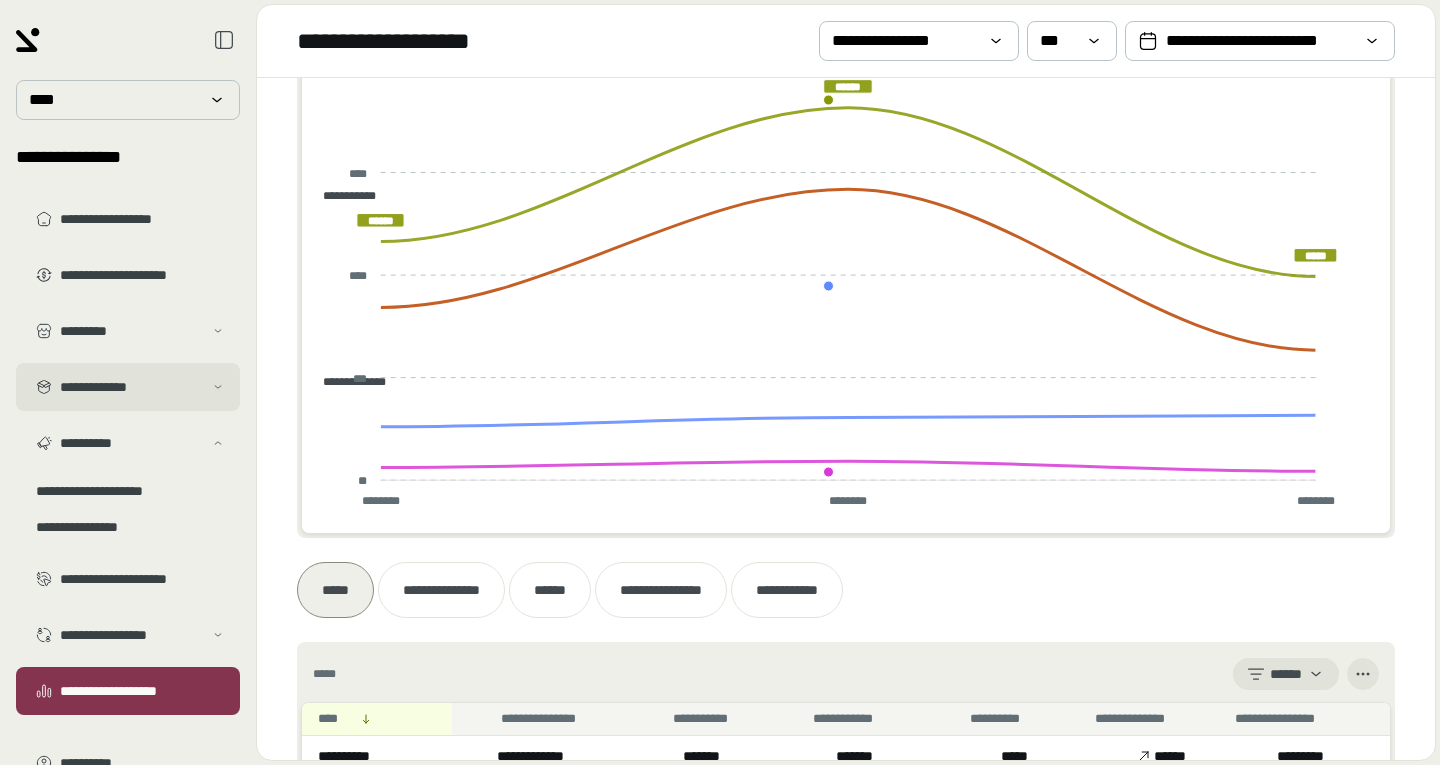click on "**********" at bounding box center [128, 387] 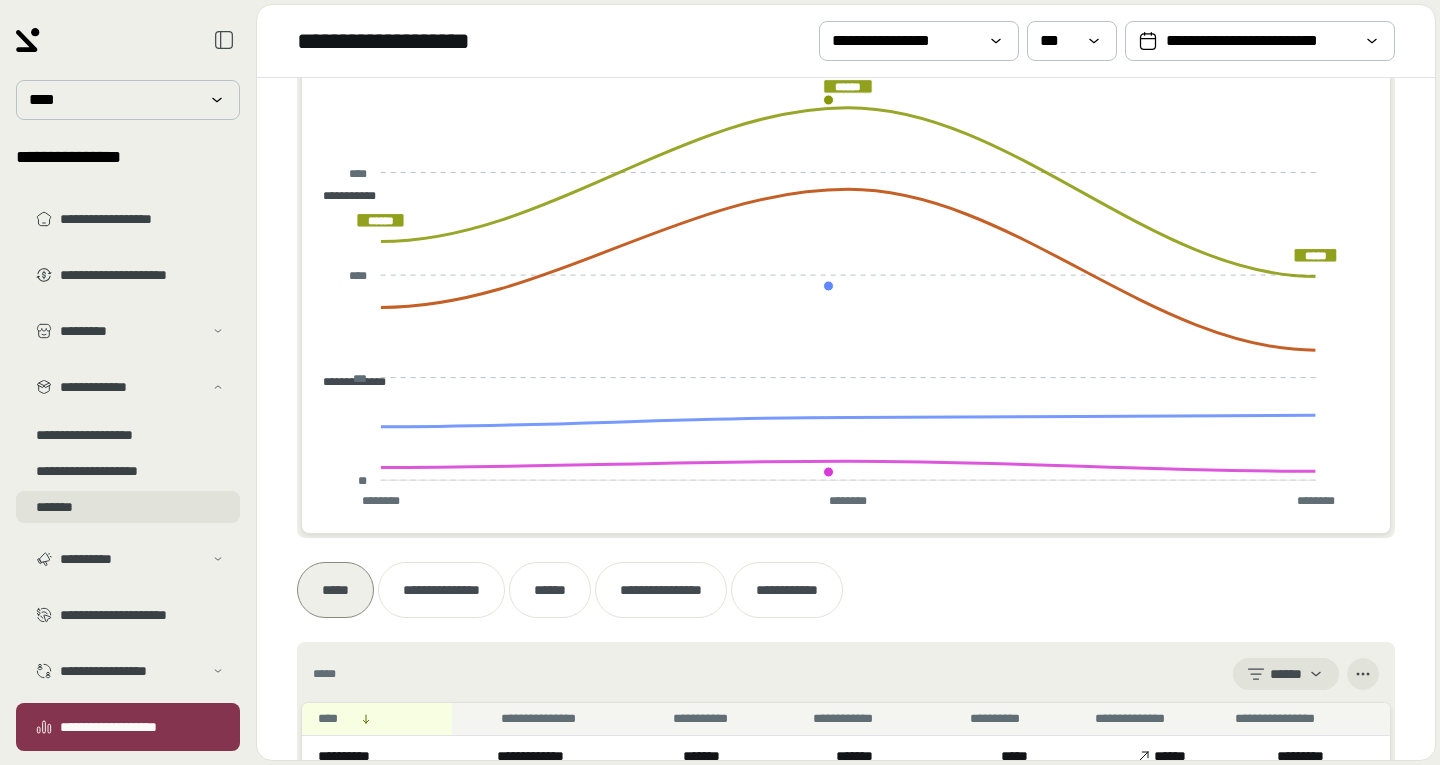 click on "*******" at bounding box center (128, 507) 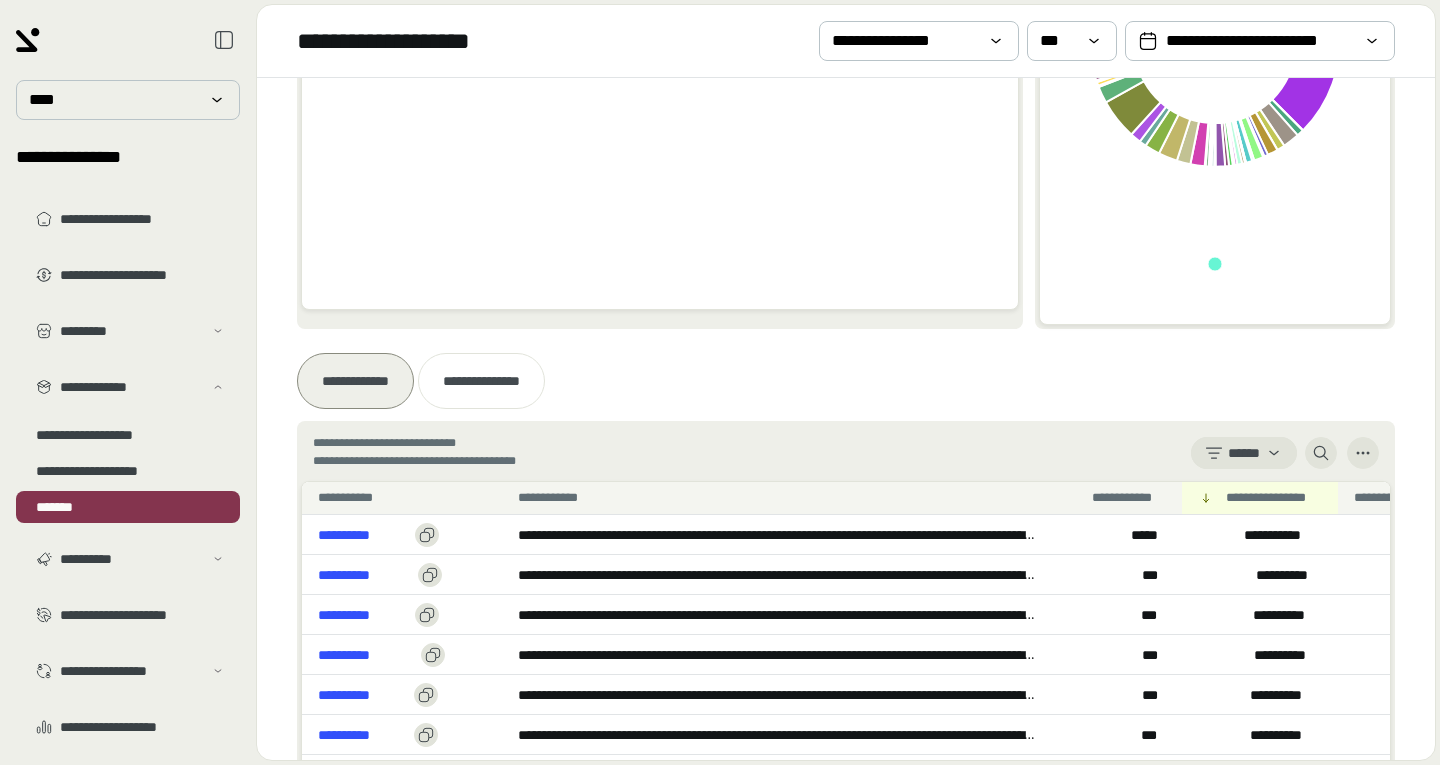 scroll, scrollTop: 0, scrollLeft: 0, axis: both 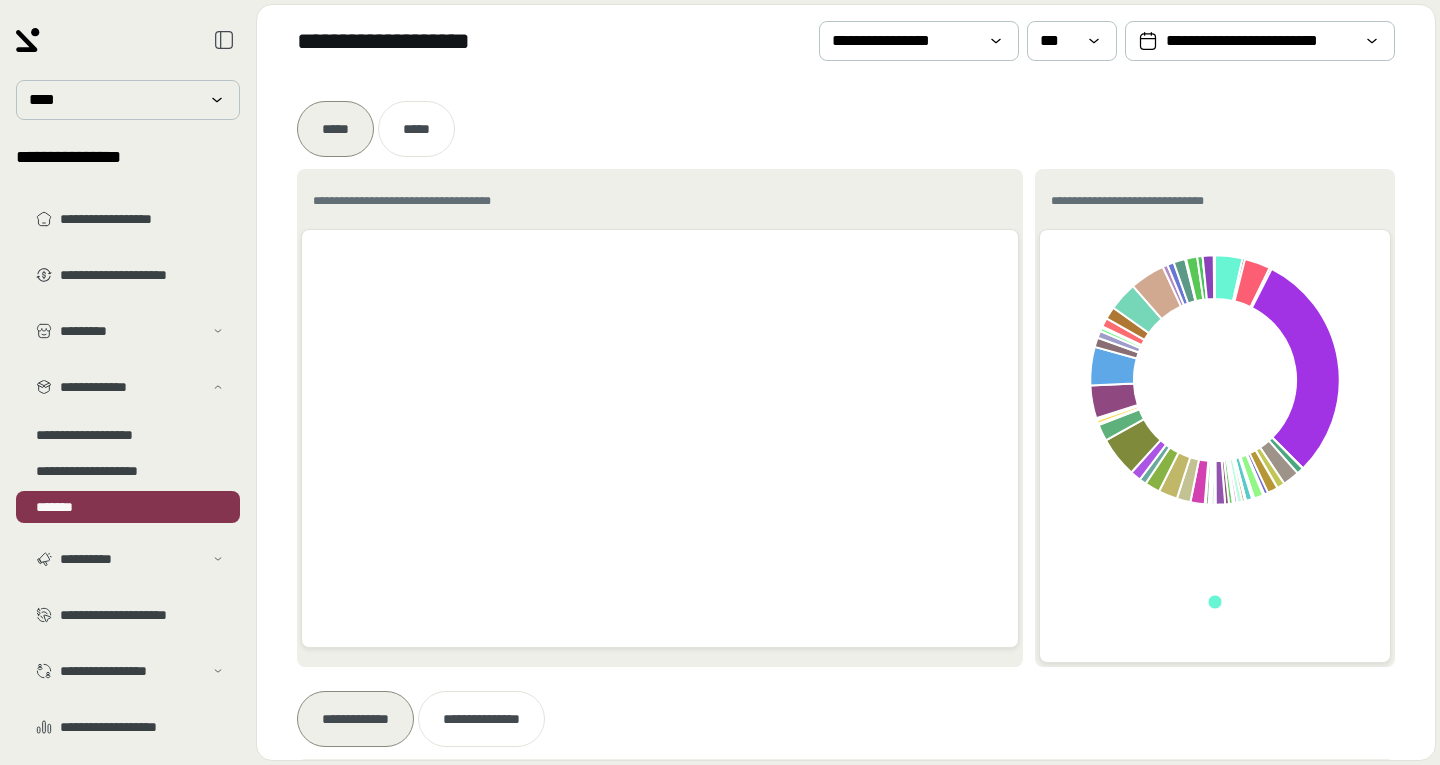 click 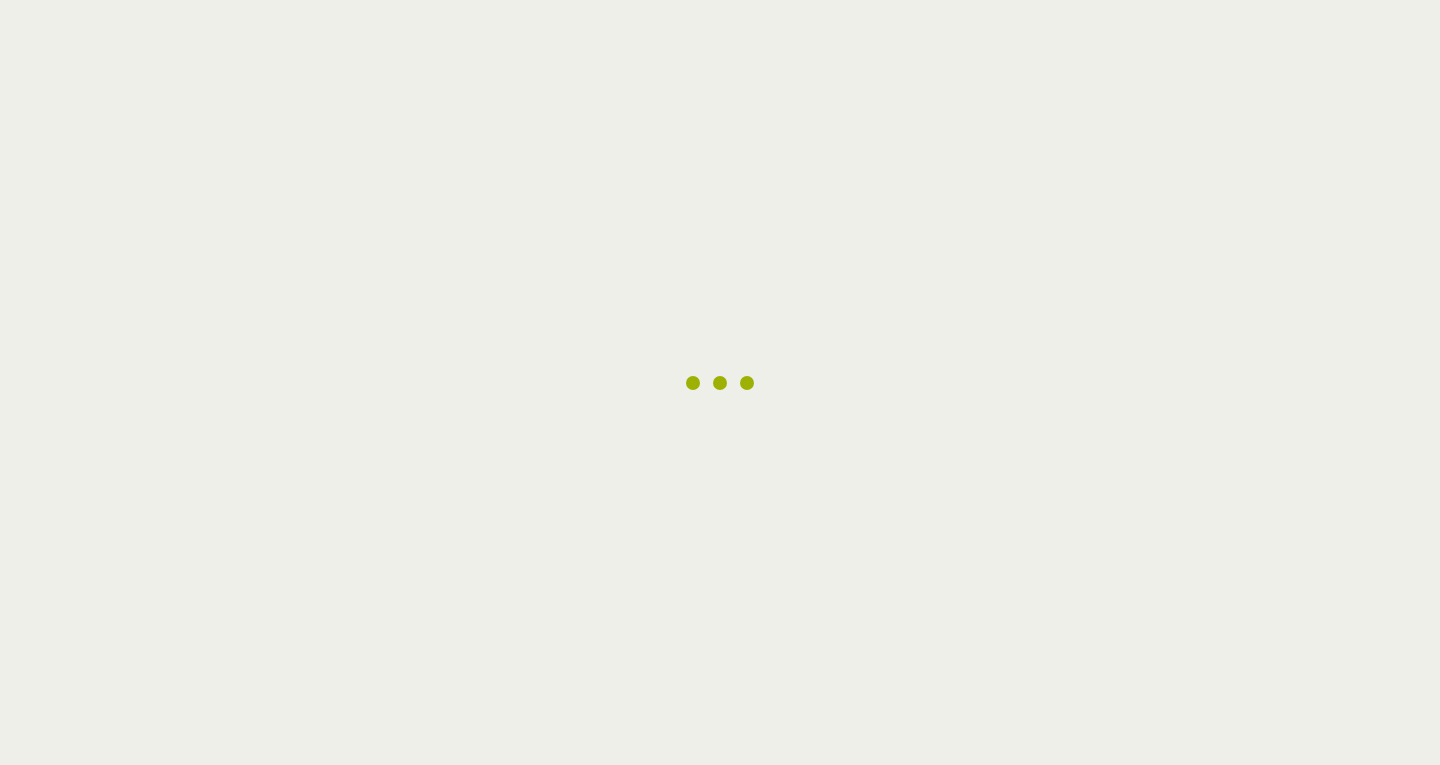 scroll, scrollTop: 0, scrollLeft: 0, axis: both 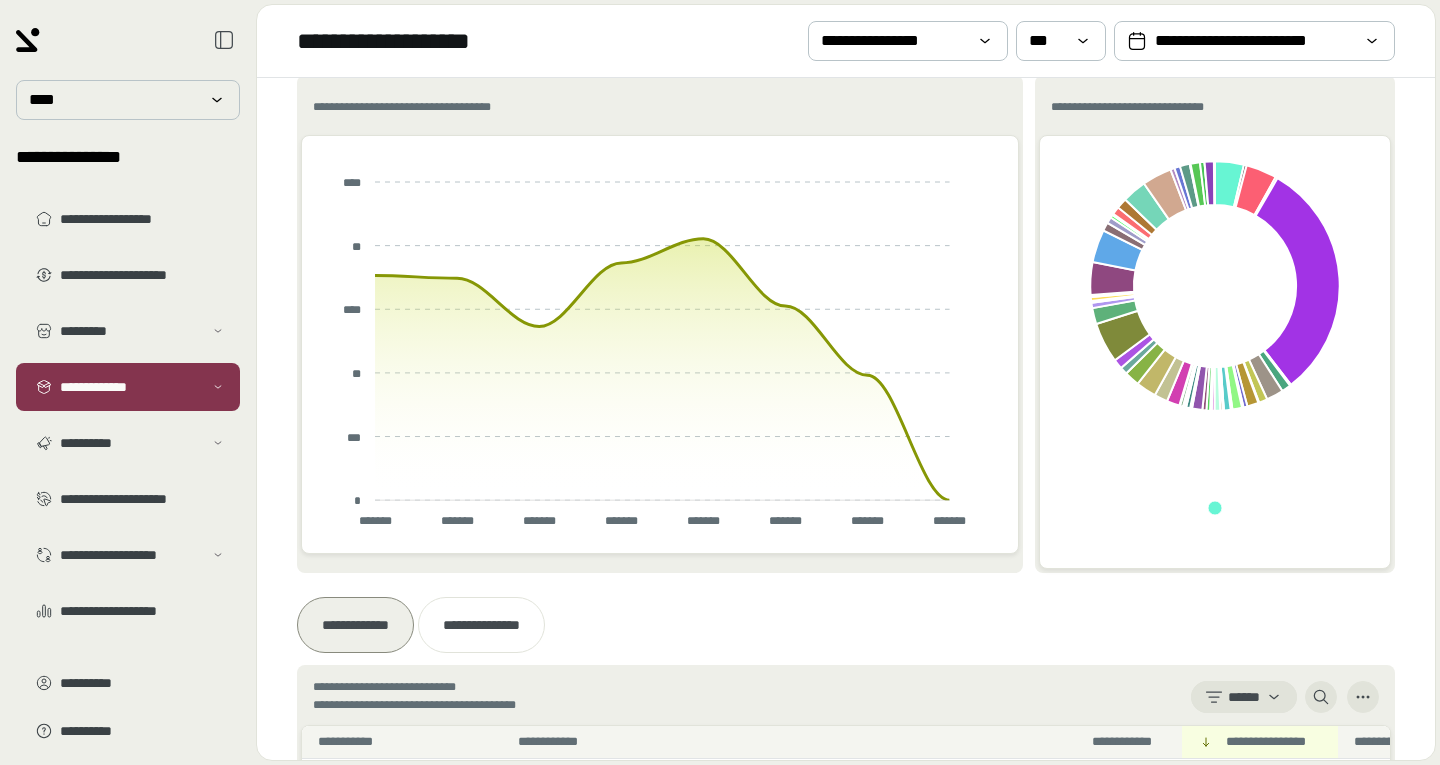 click on "**********" at bounding box center (128, 382) 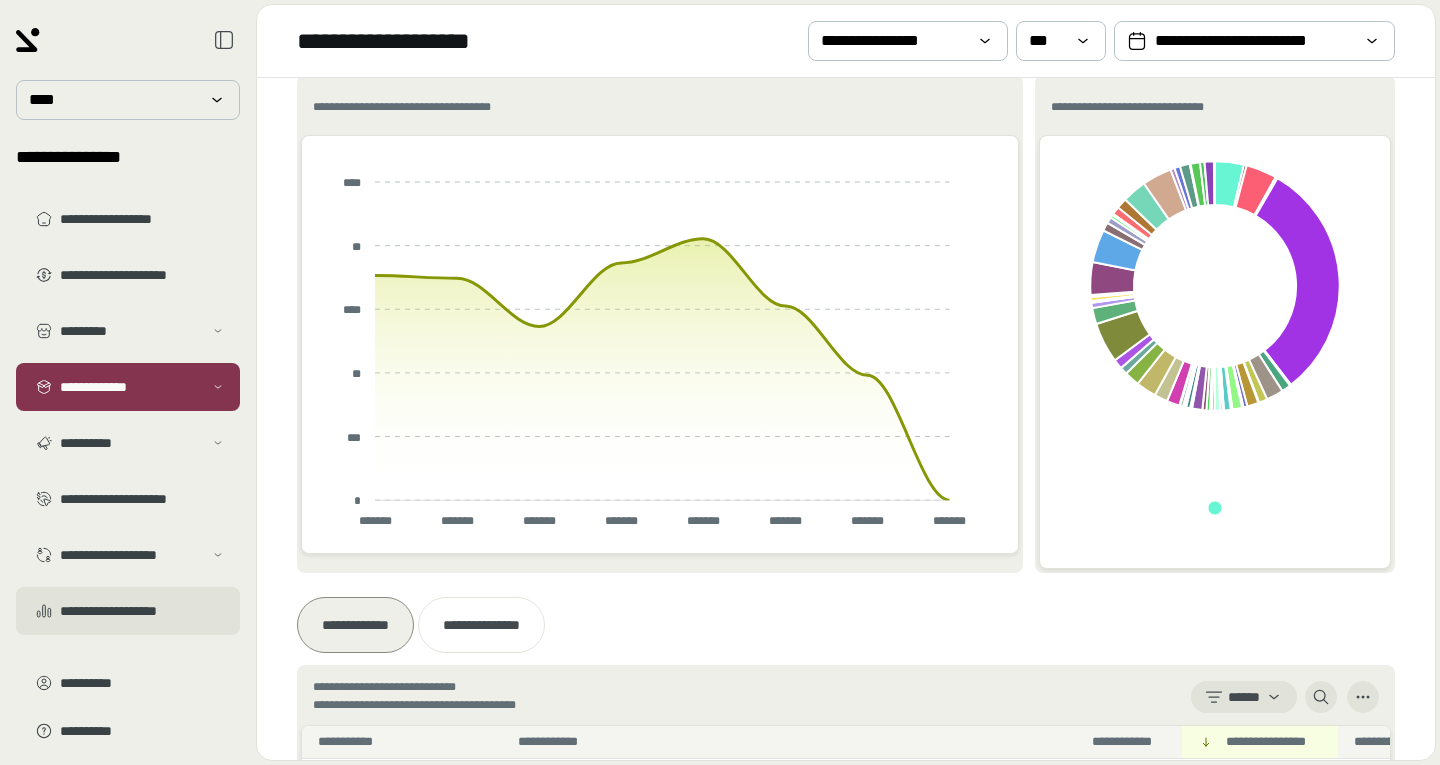 click on "**********" at bounding box center [142, 611] 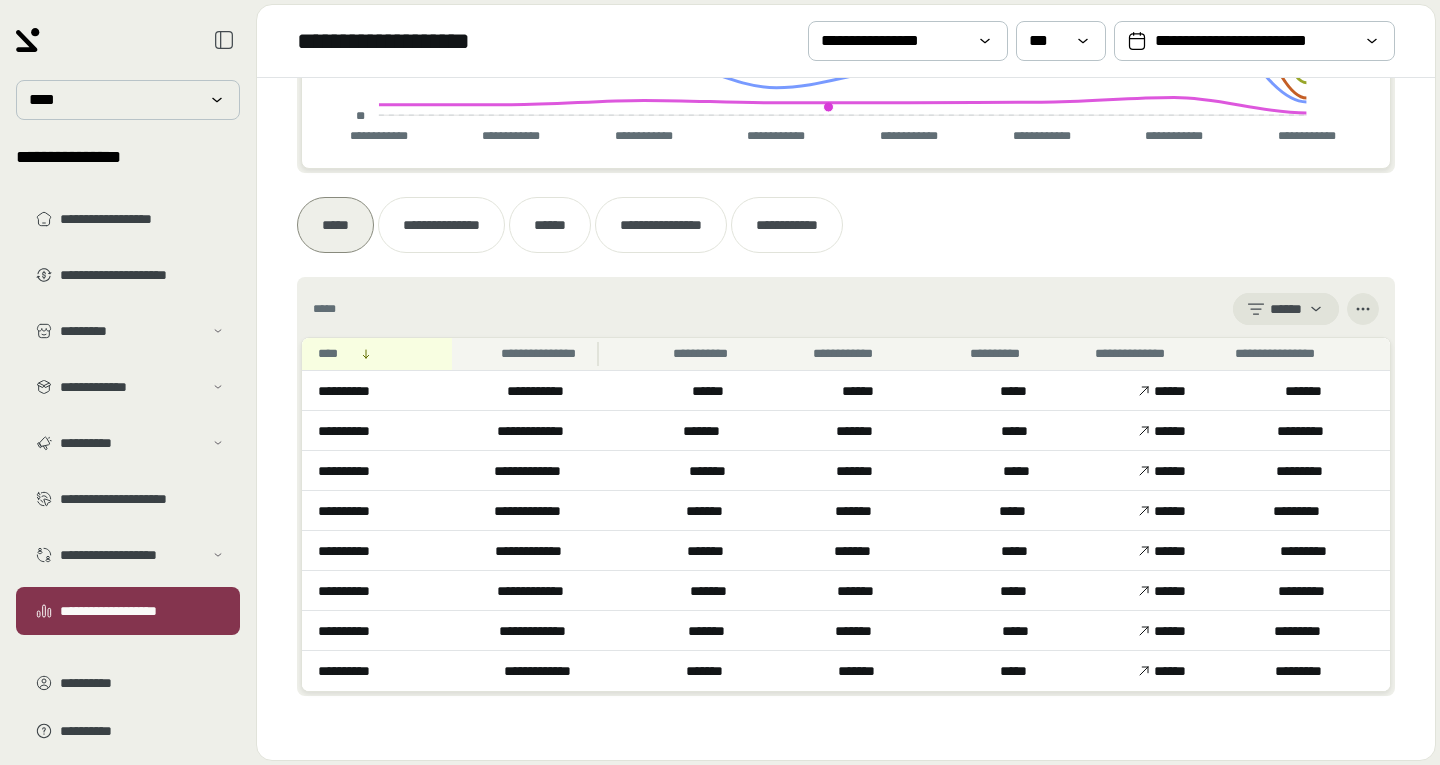 scroll, scrollTop: 791, scrollLeft: 0, axis: vertical 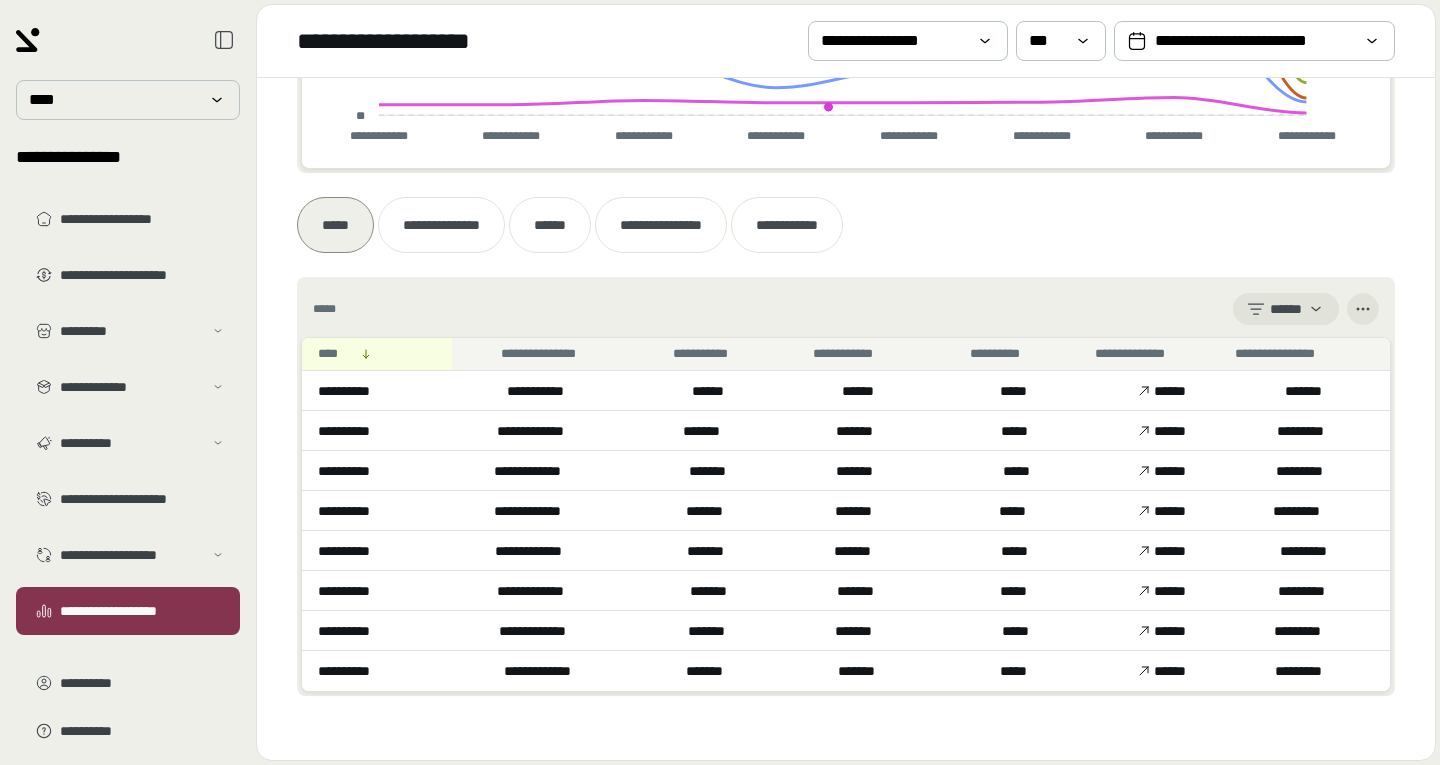 click on "**********" at bounding box center (441, 225) 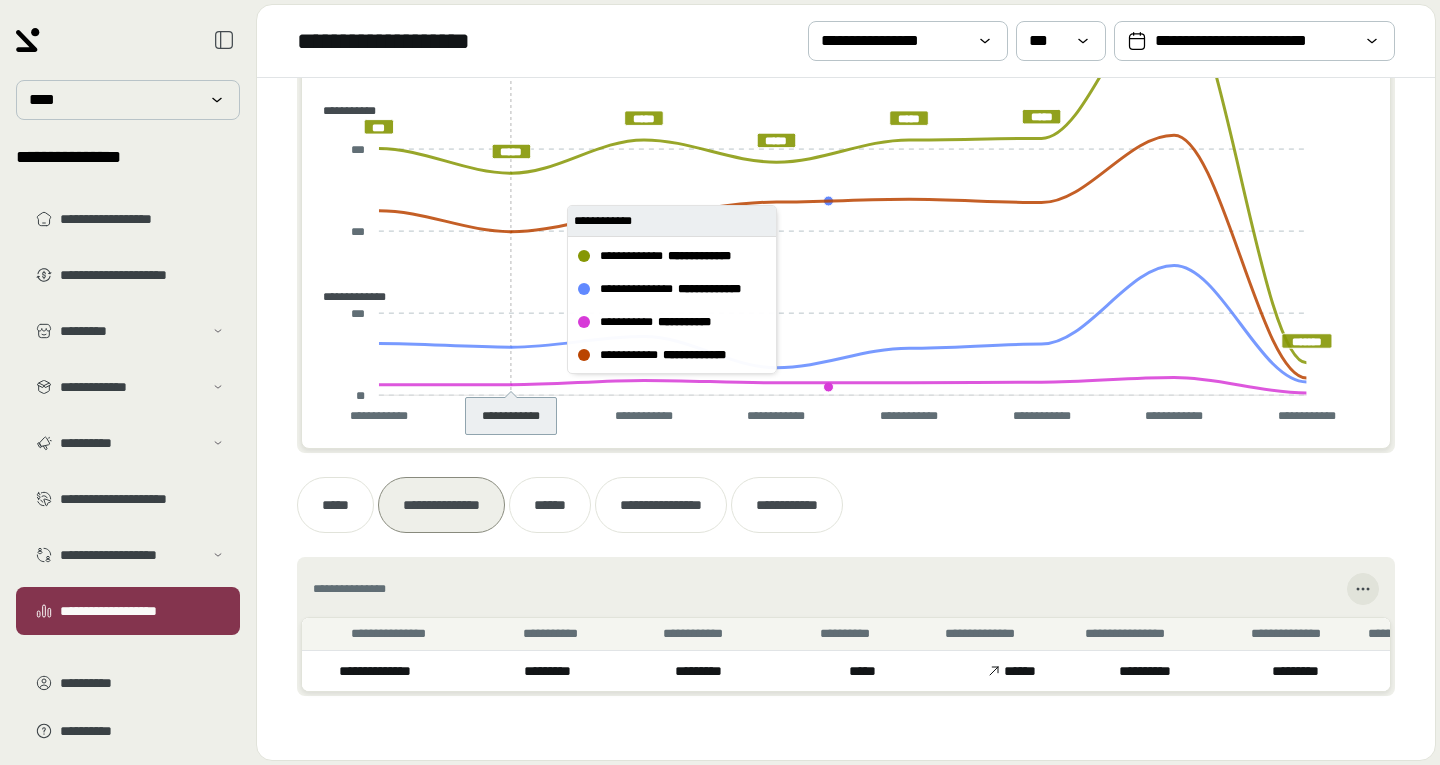 scroll, scrollTop: 511, scrollLeft: 0, axis: vertical 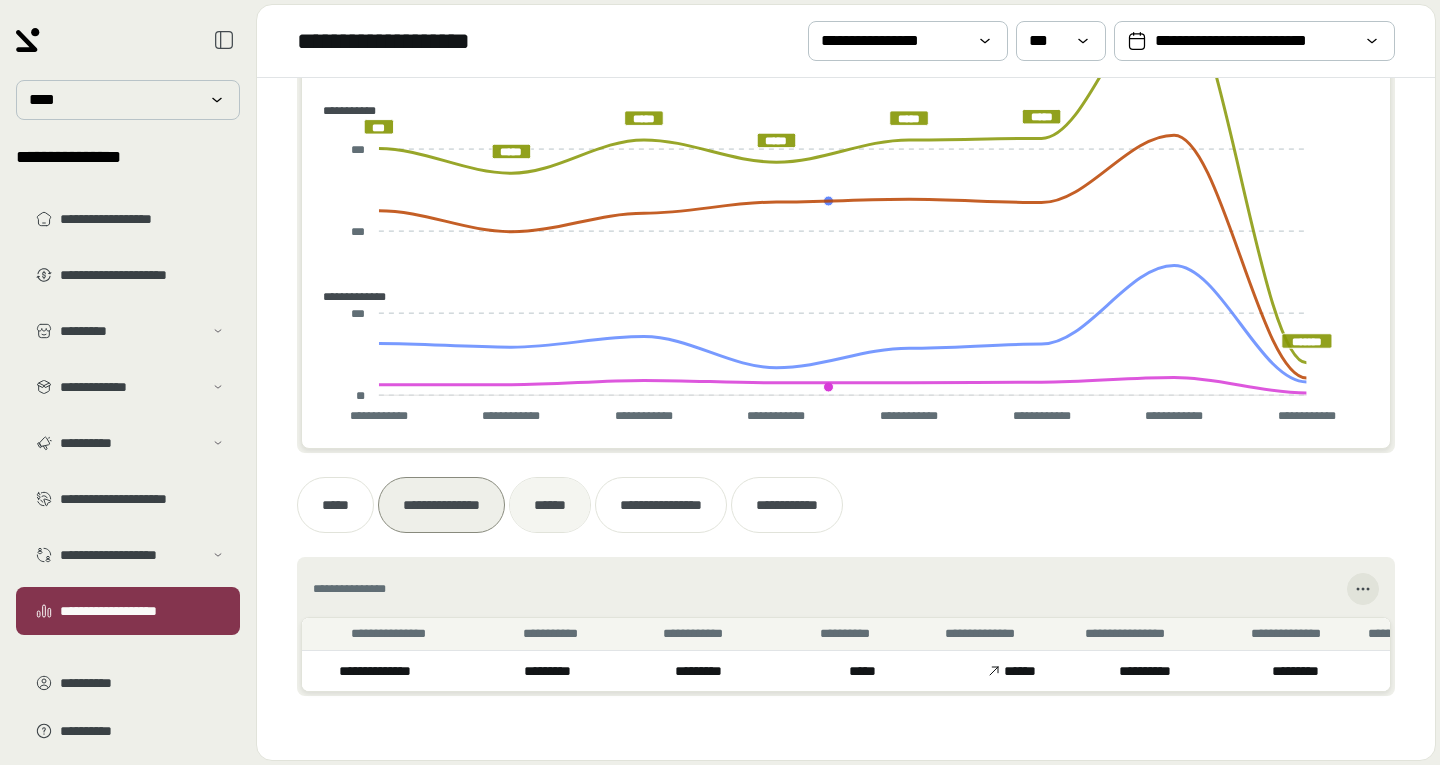 click at bounding box center [550, 505] 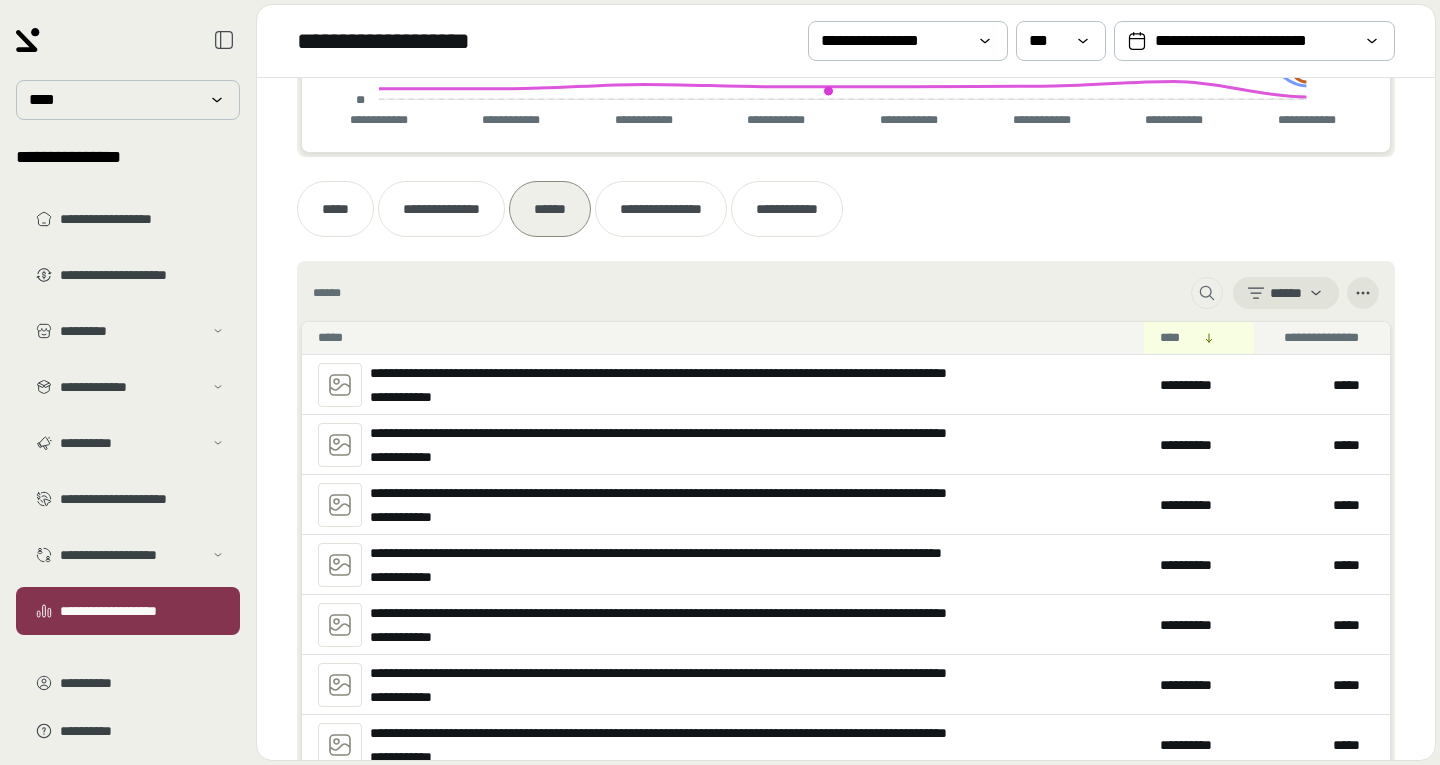 scroll, scrollTop: 793, scrollLeft: 0, axis: vertical 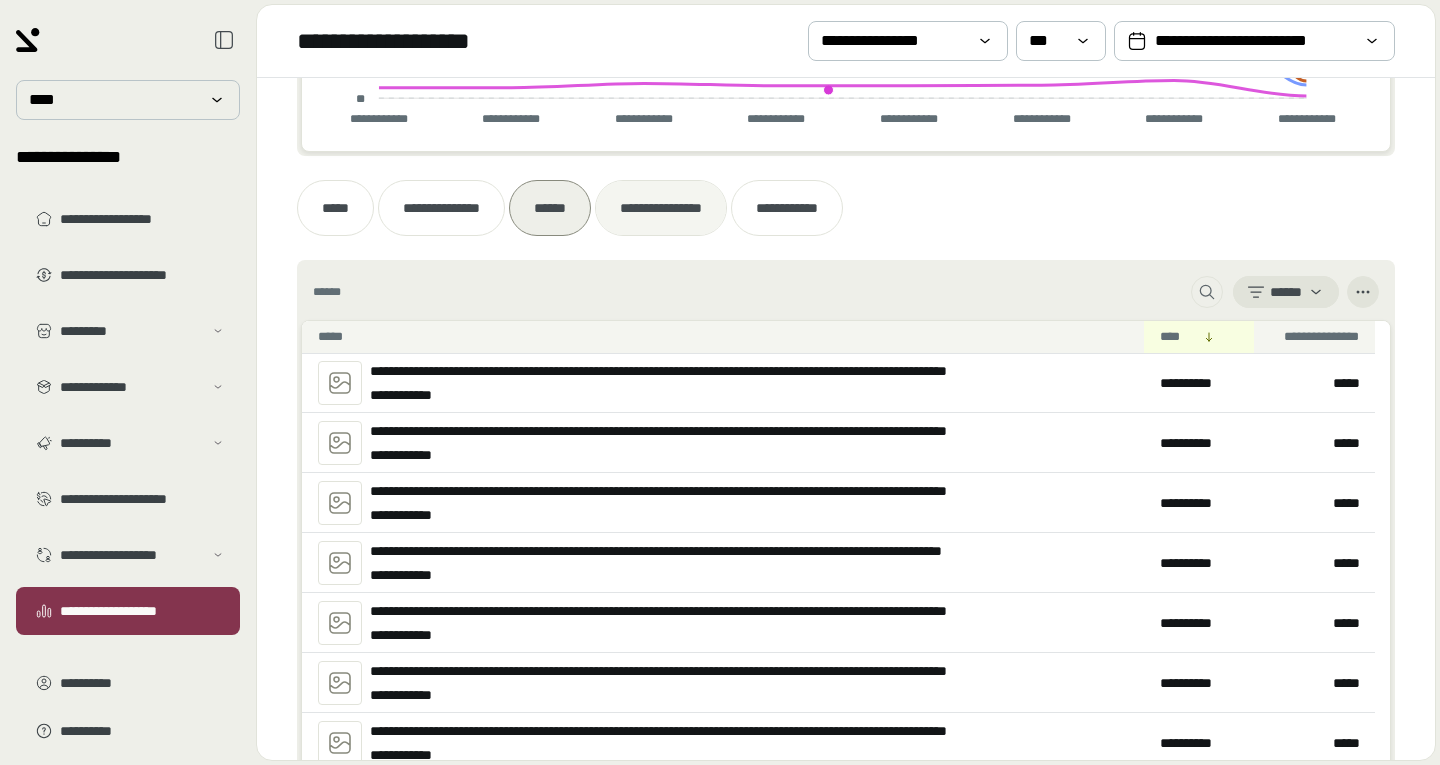 click on "**********" at bounding box center (661, 208) 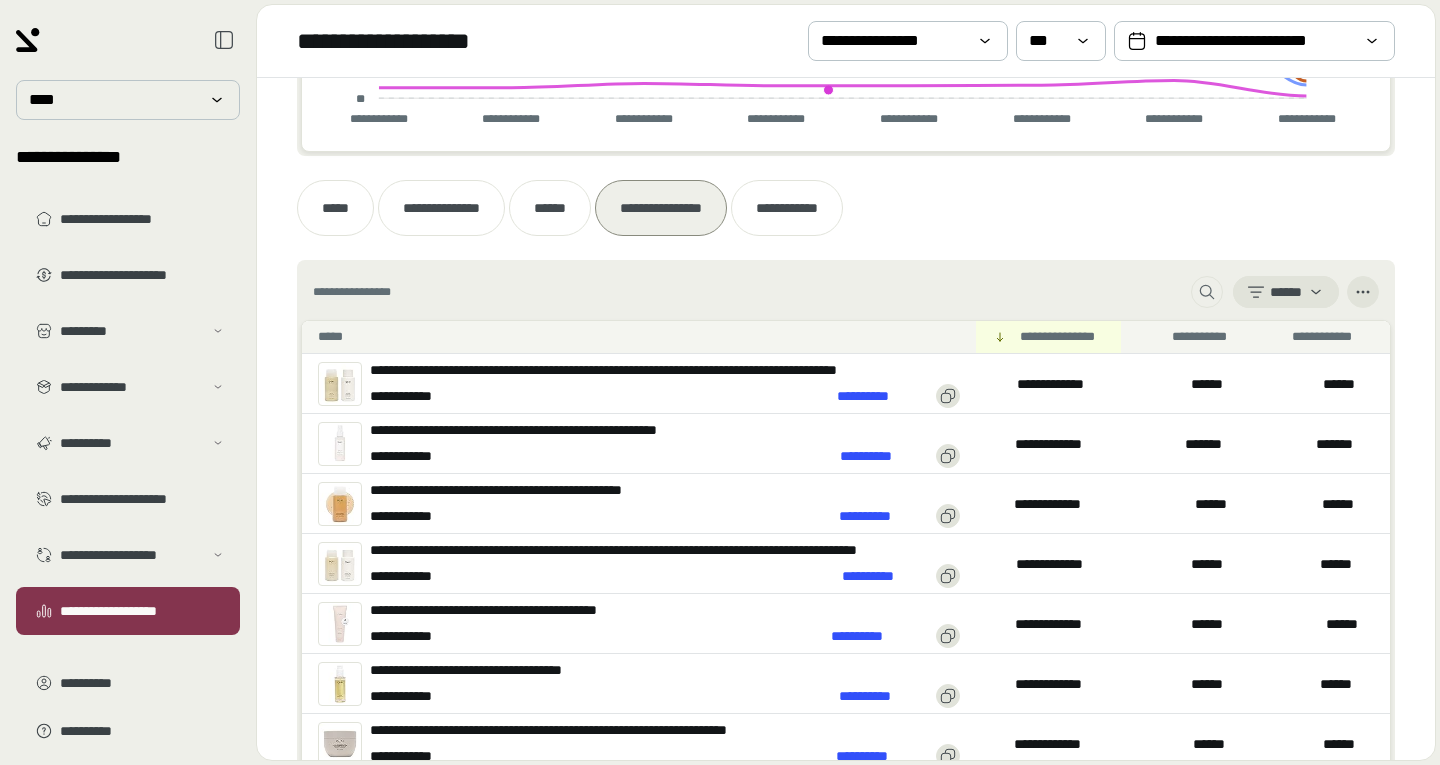 scroll, scrollTop: 793, scrollLeft: 0, axis: vertical 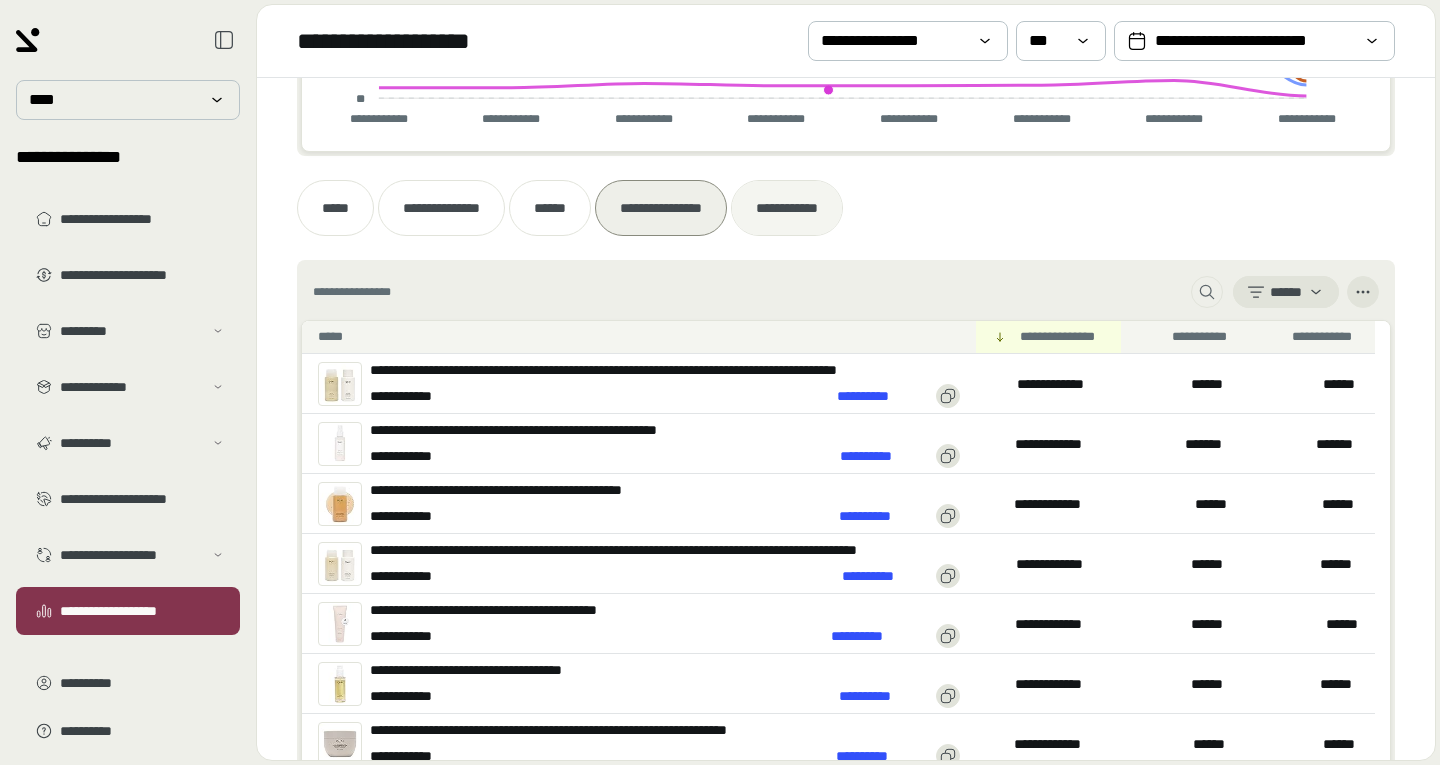 click at bounding box center [787, 208] 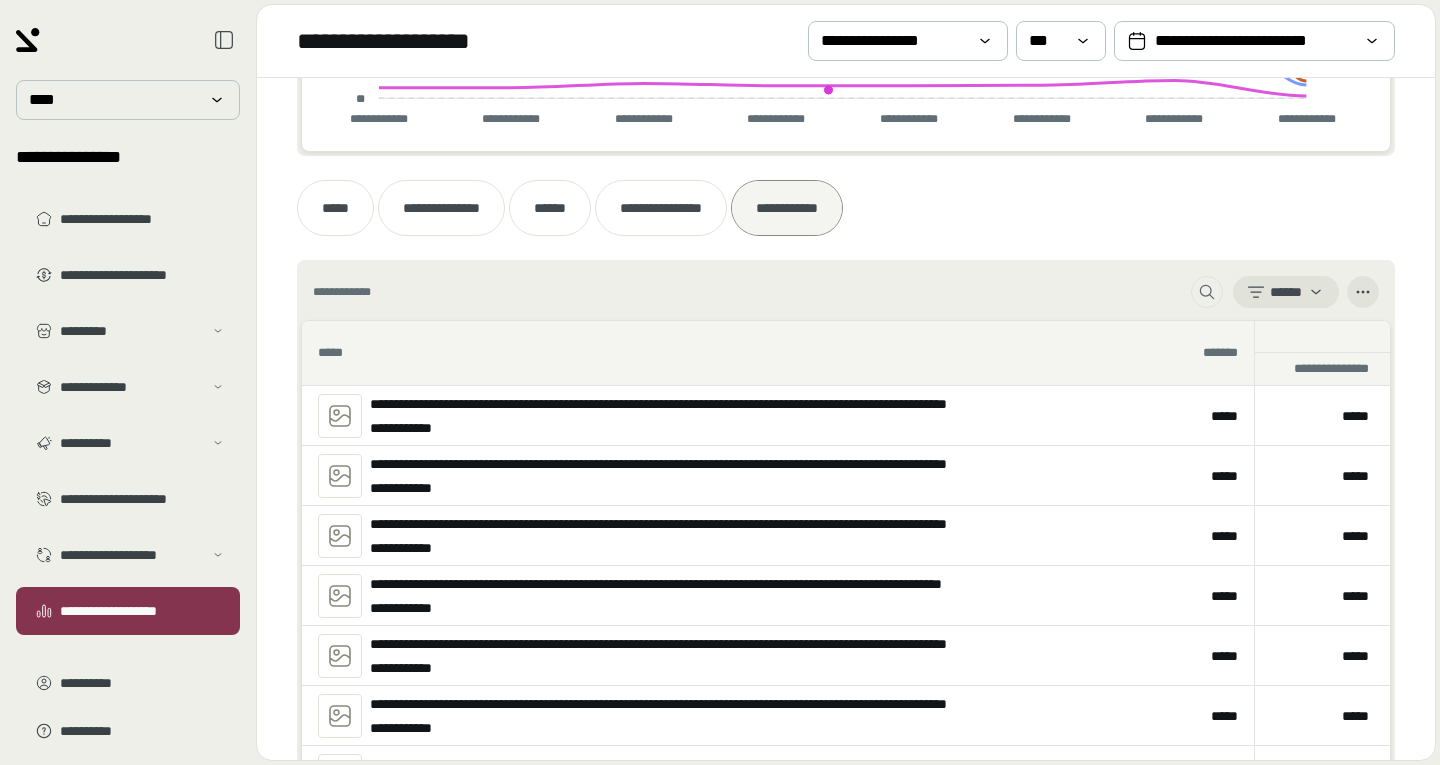 scroll, scrollTop: 793, scrollLeft: 0, axis: vertical 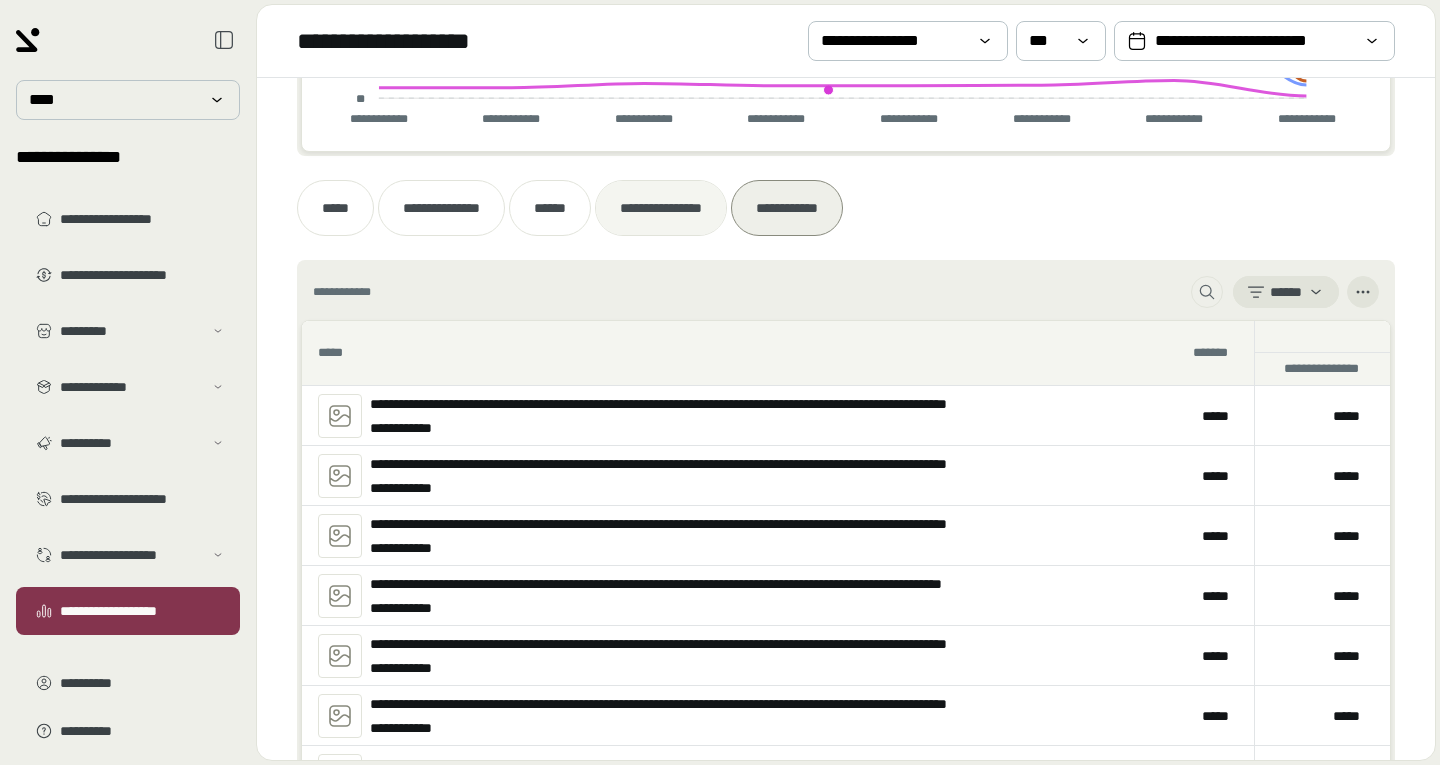 click at bounding box center (661, 208) 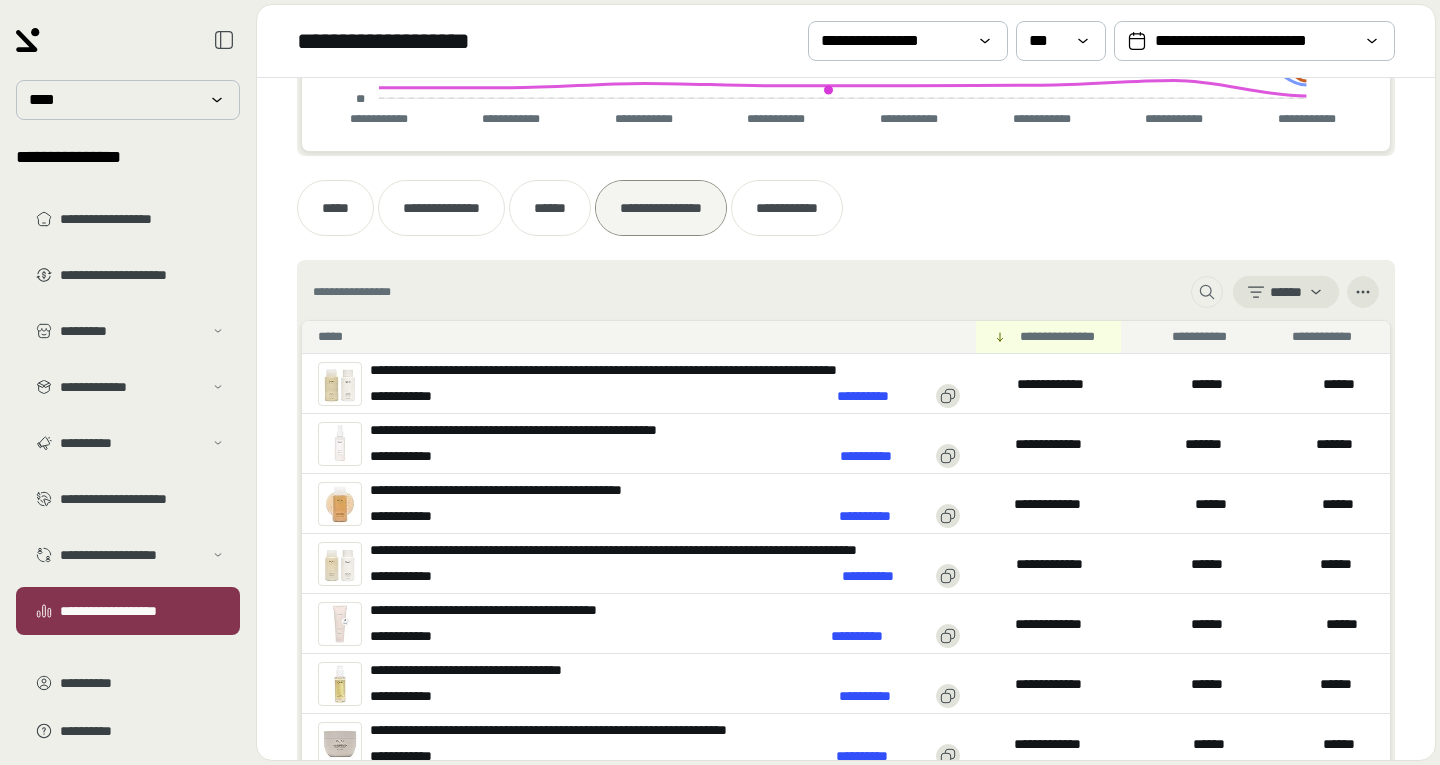 scroll, scrollTop: 793, scrollLeft: 0, axis: vertical 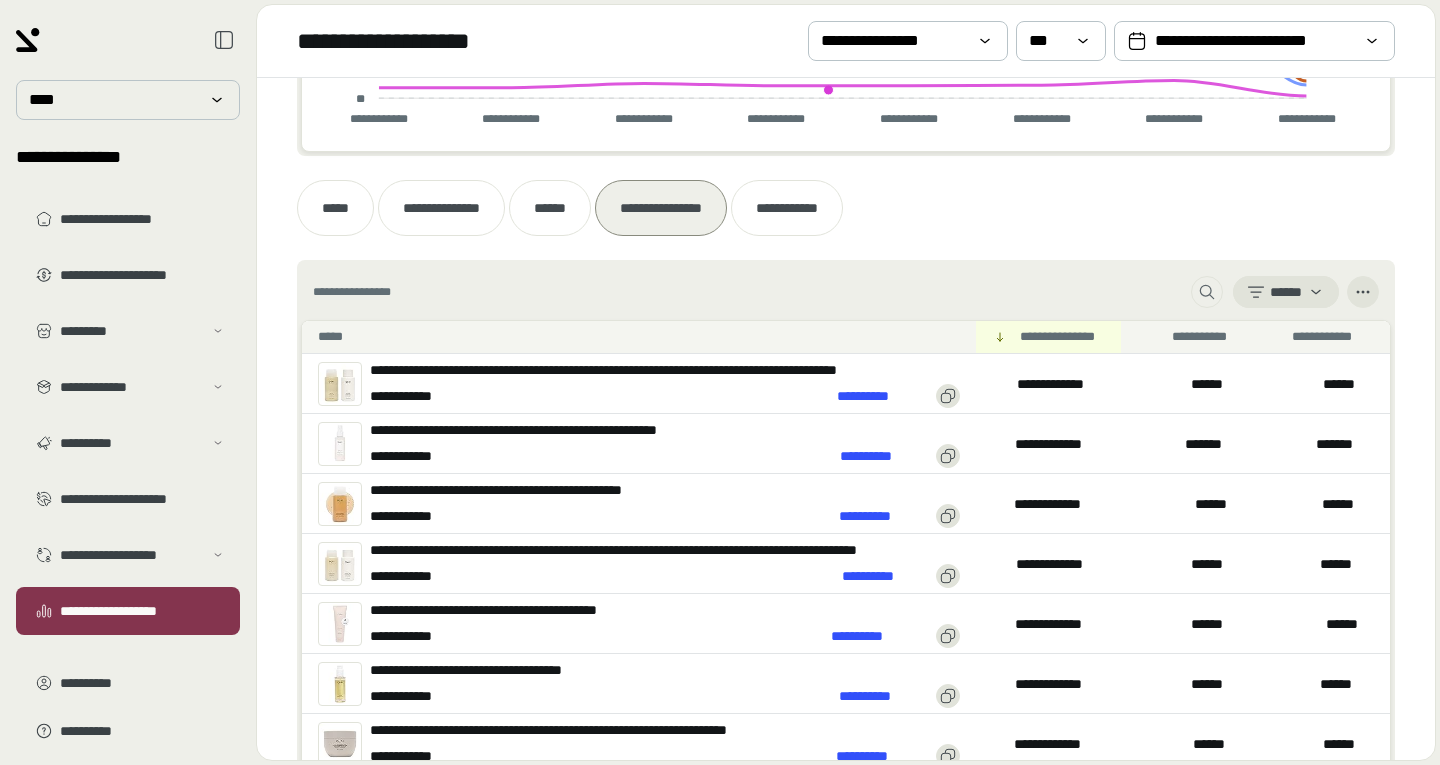click on "**********" at bounding box center [417, 396] 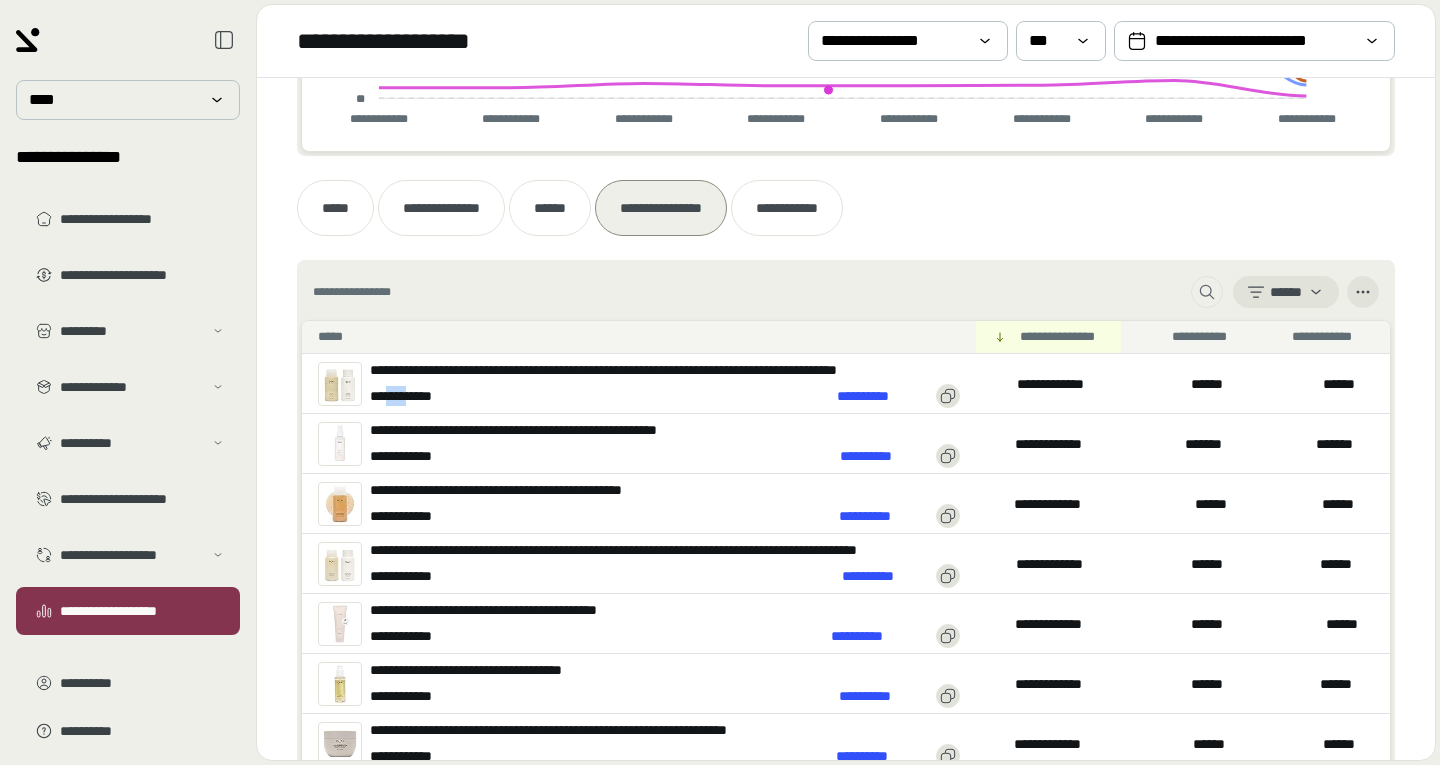 click on "**********" at bounding box center (417, 396) 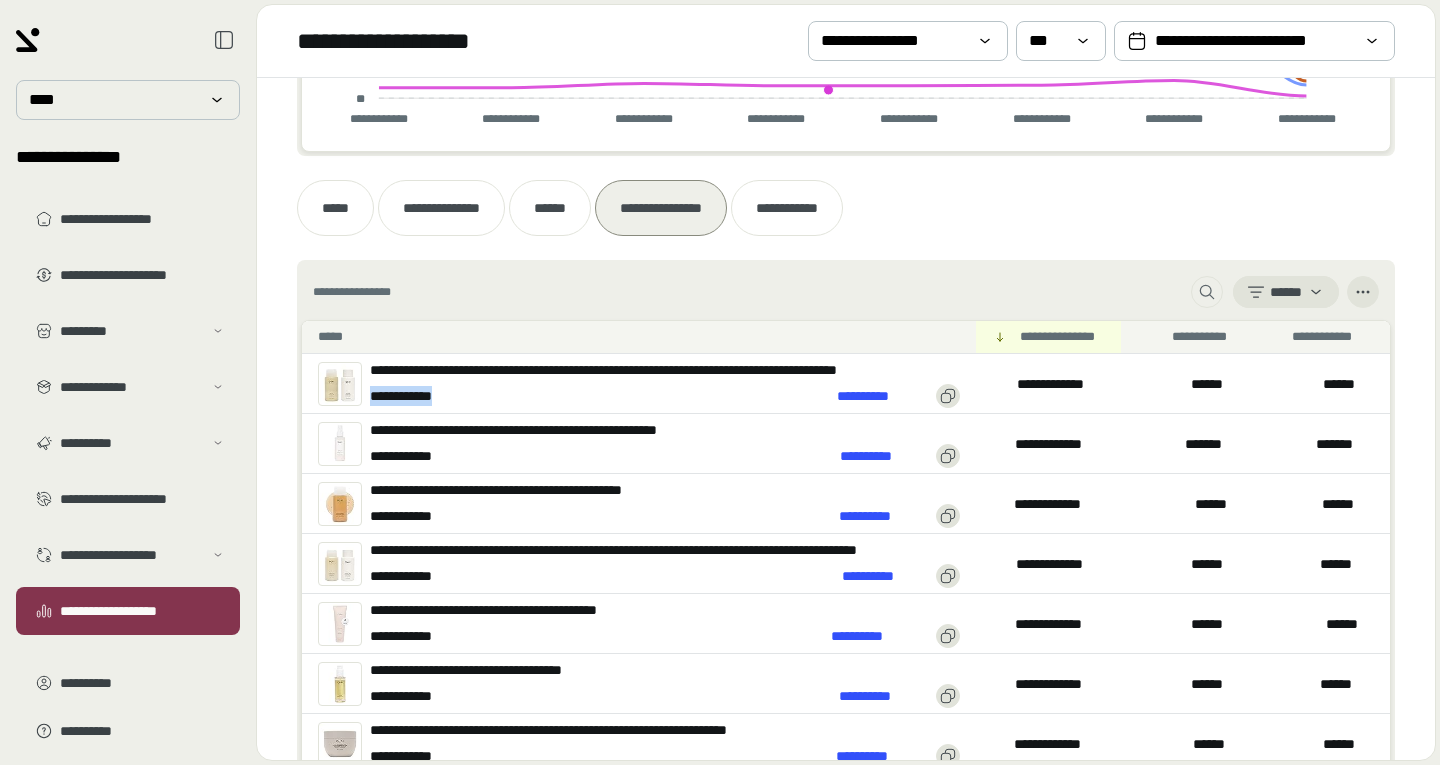 click on "**********" at bounding box center [417, 396] 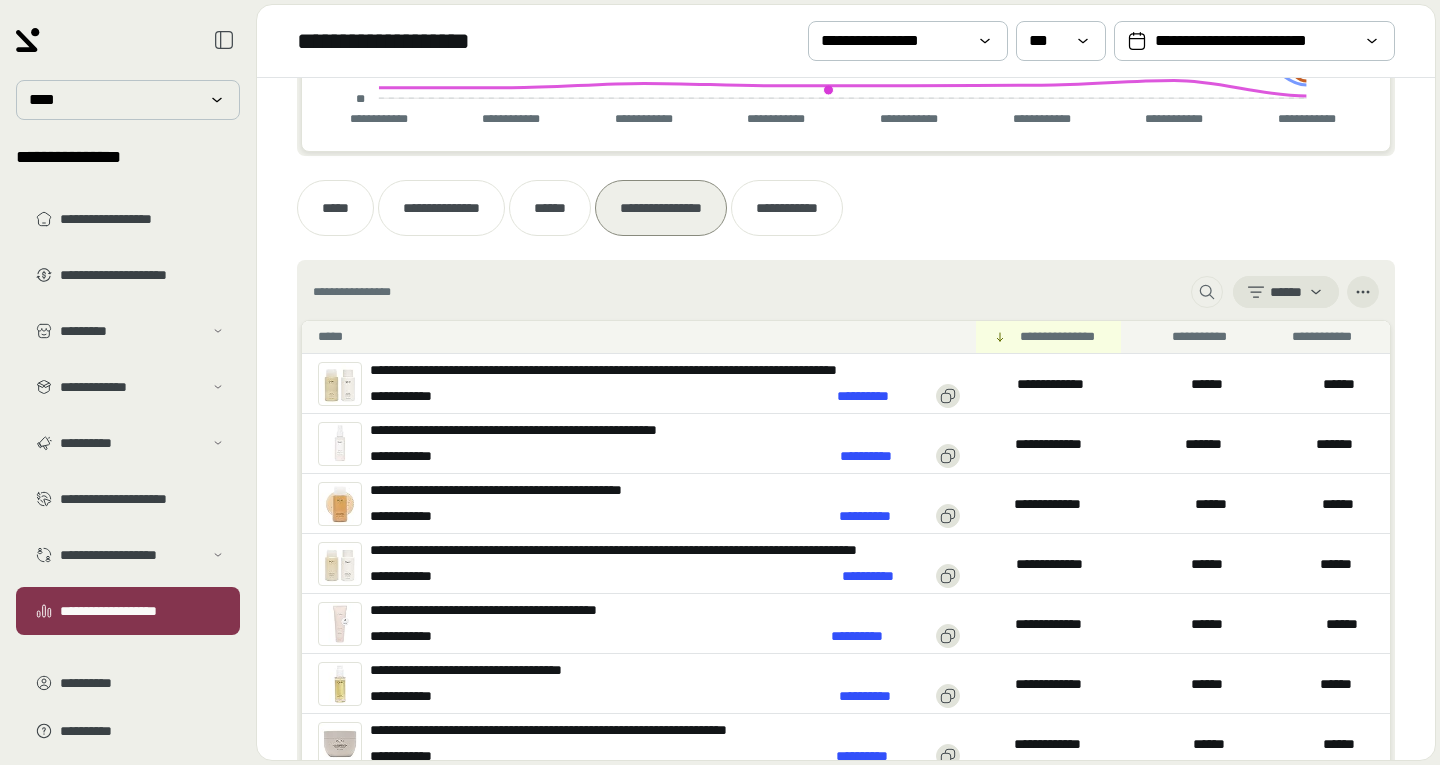 click on "**********" at bounding box center [665, 370] 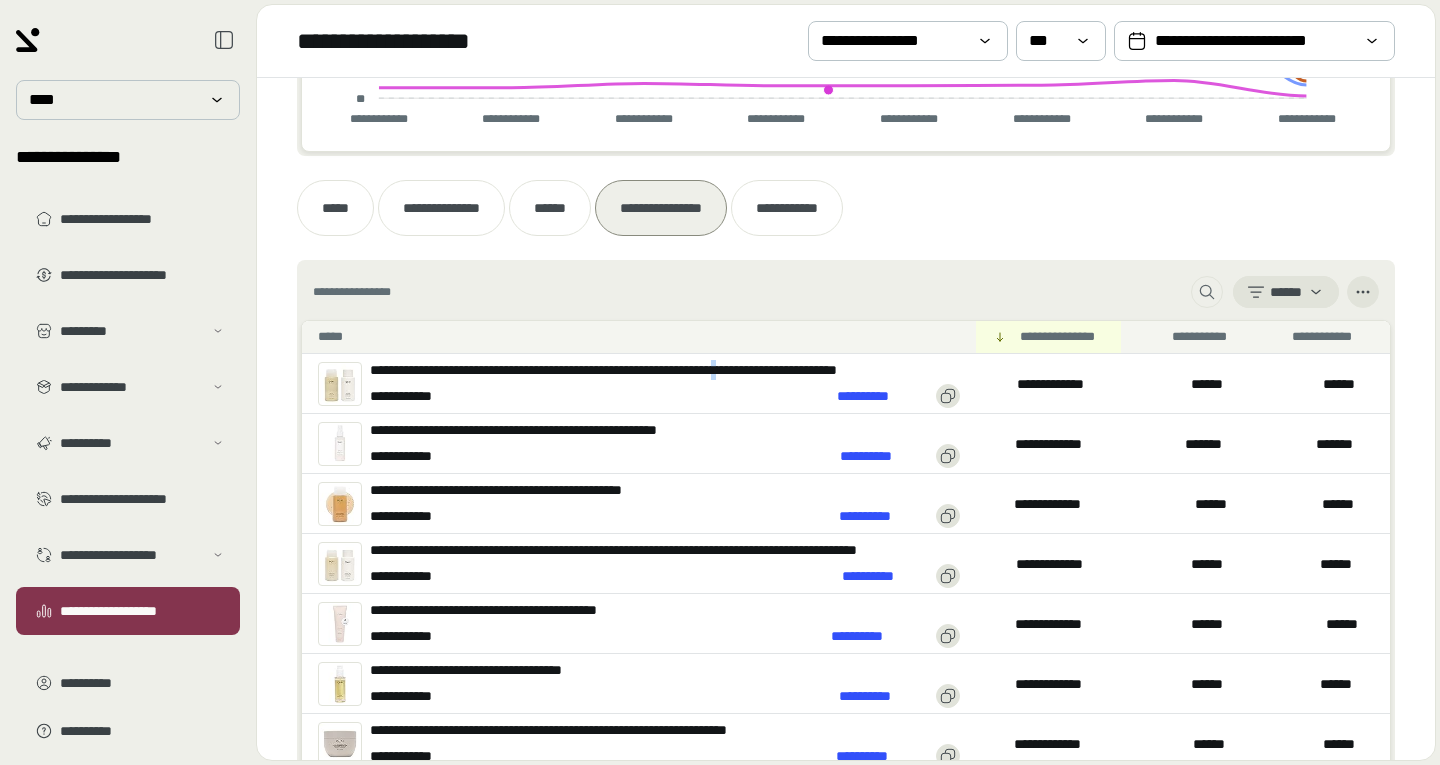 click on "**********" at bounding box center (665, 370) 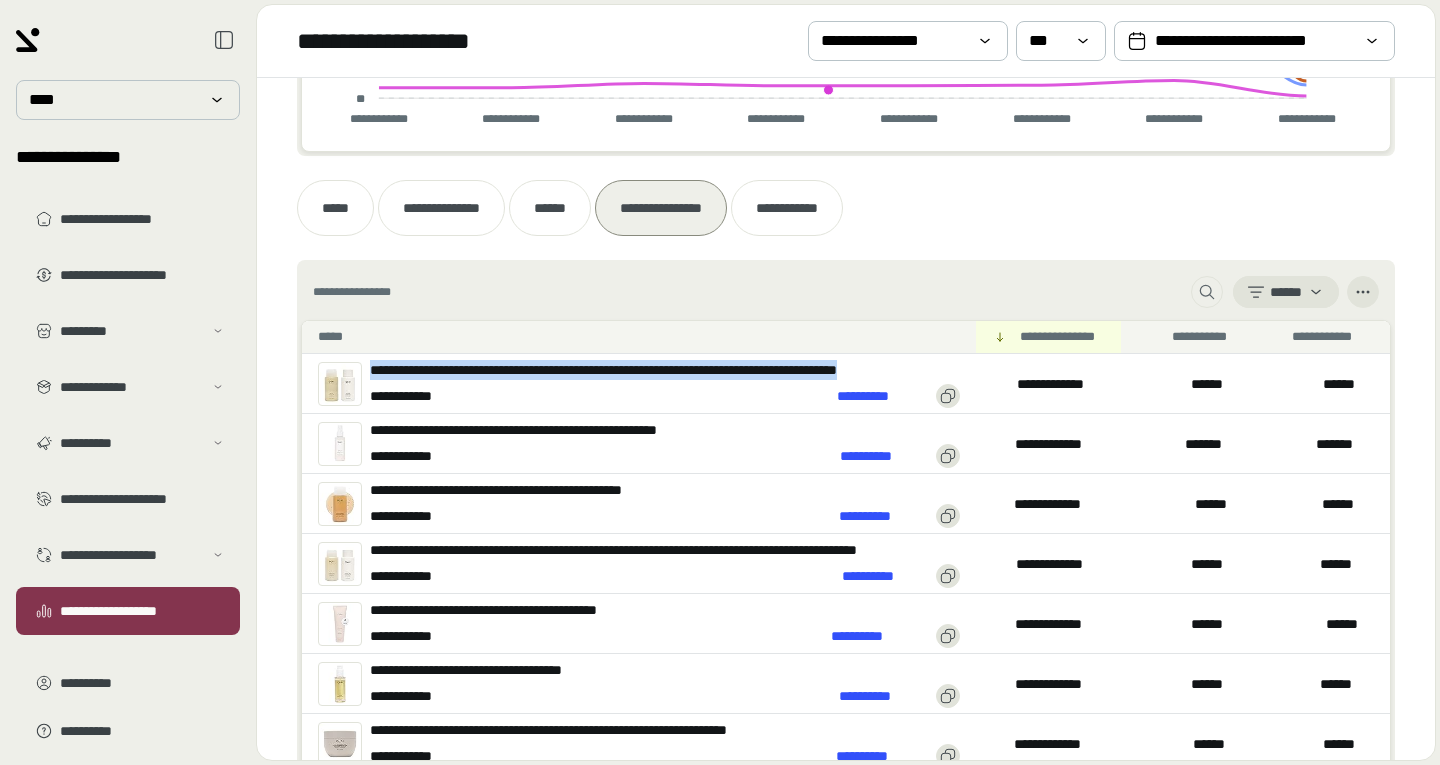 click on "**********" at bounding box center (665, 370) 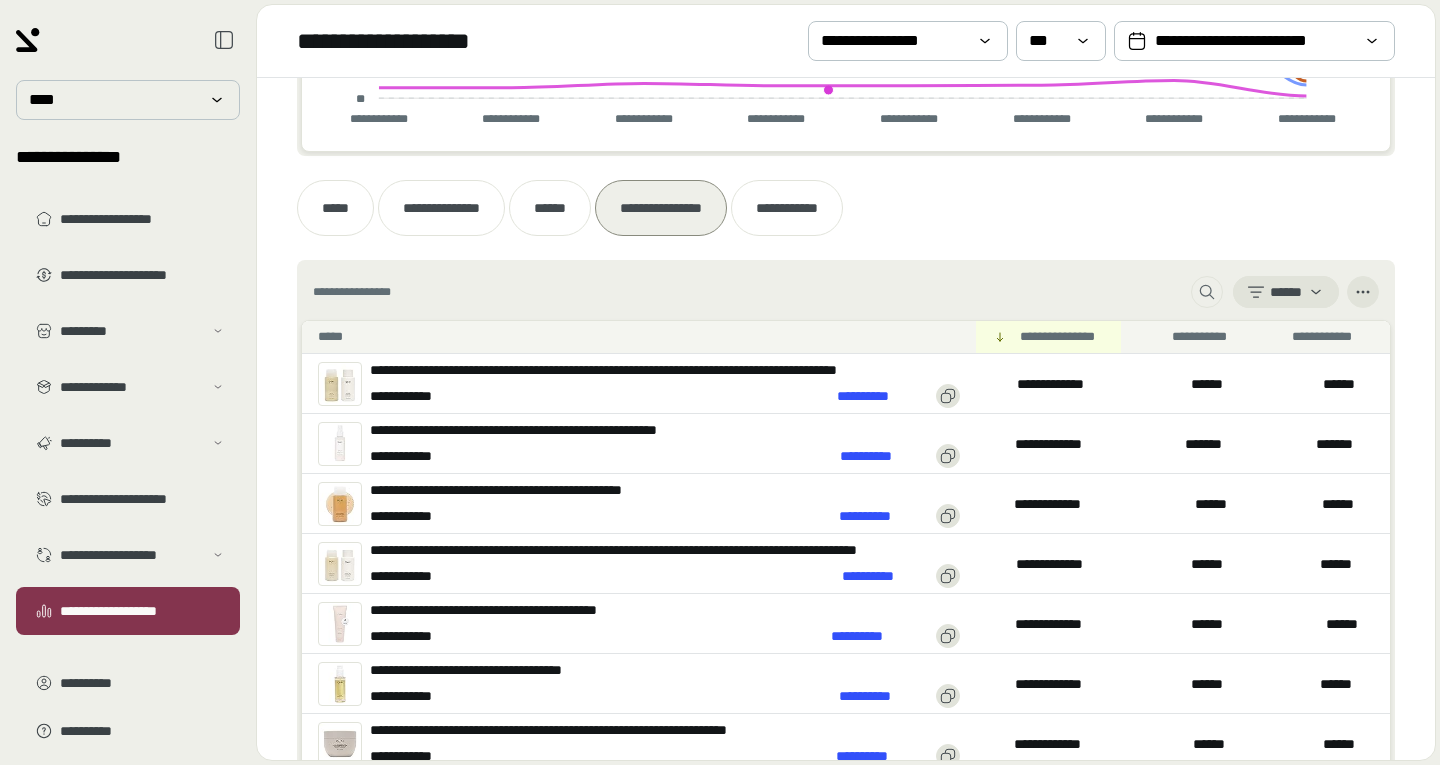click on "**********" at bounding box center [417, 396] 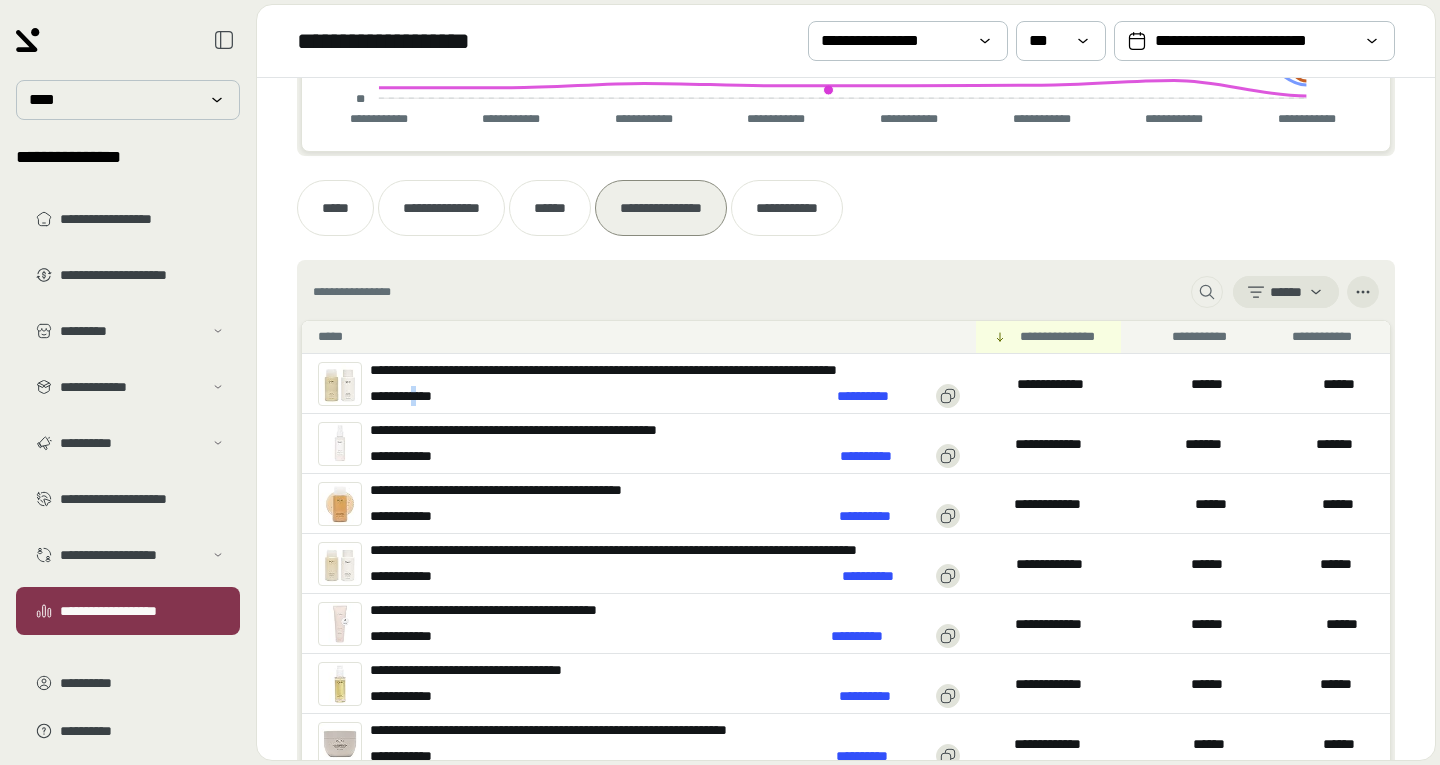 click on "**********" at bounding box center (417, 396) 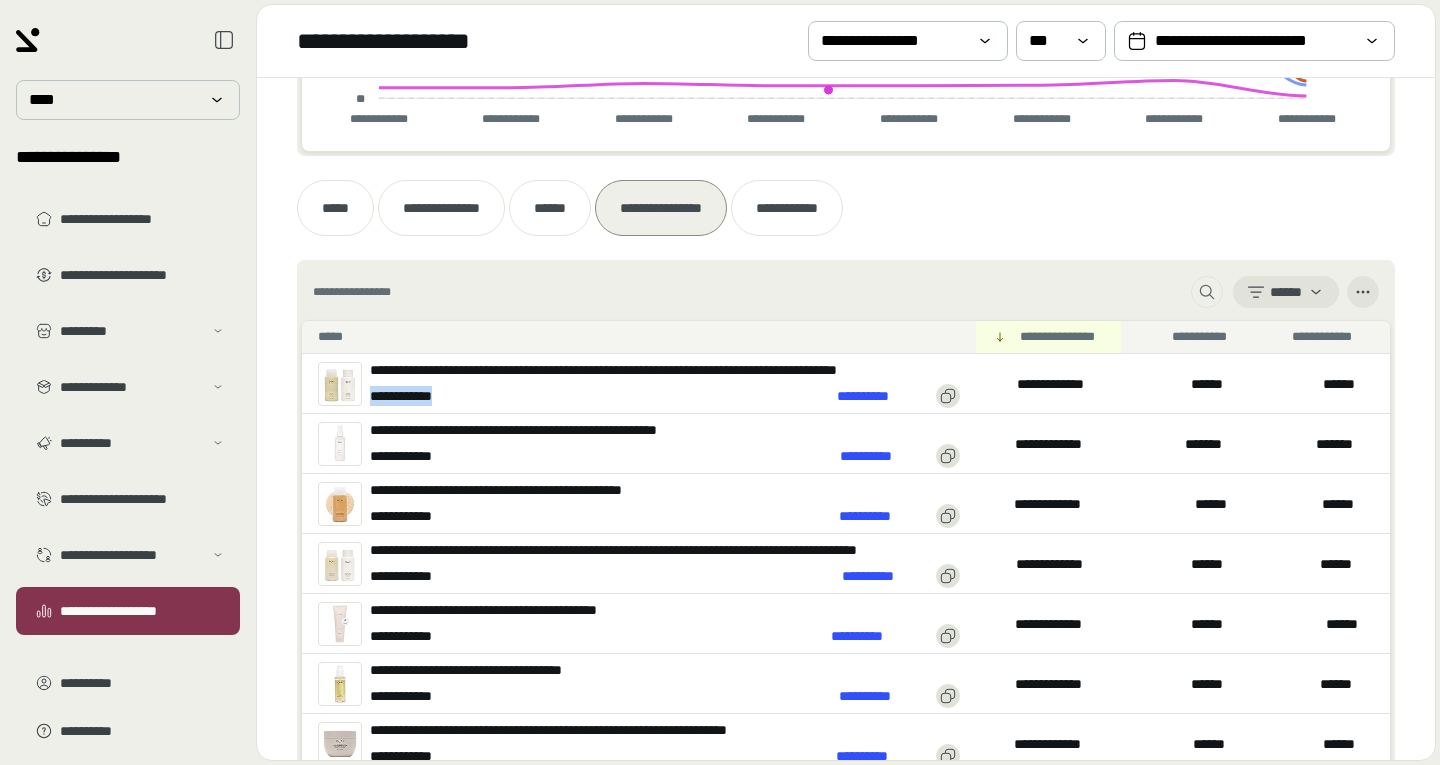 click on "**********" at bounding box center (417, 396) 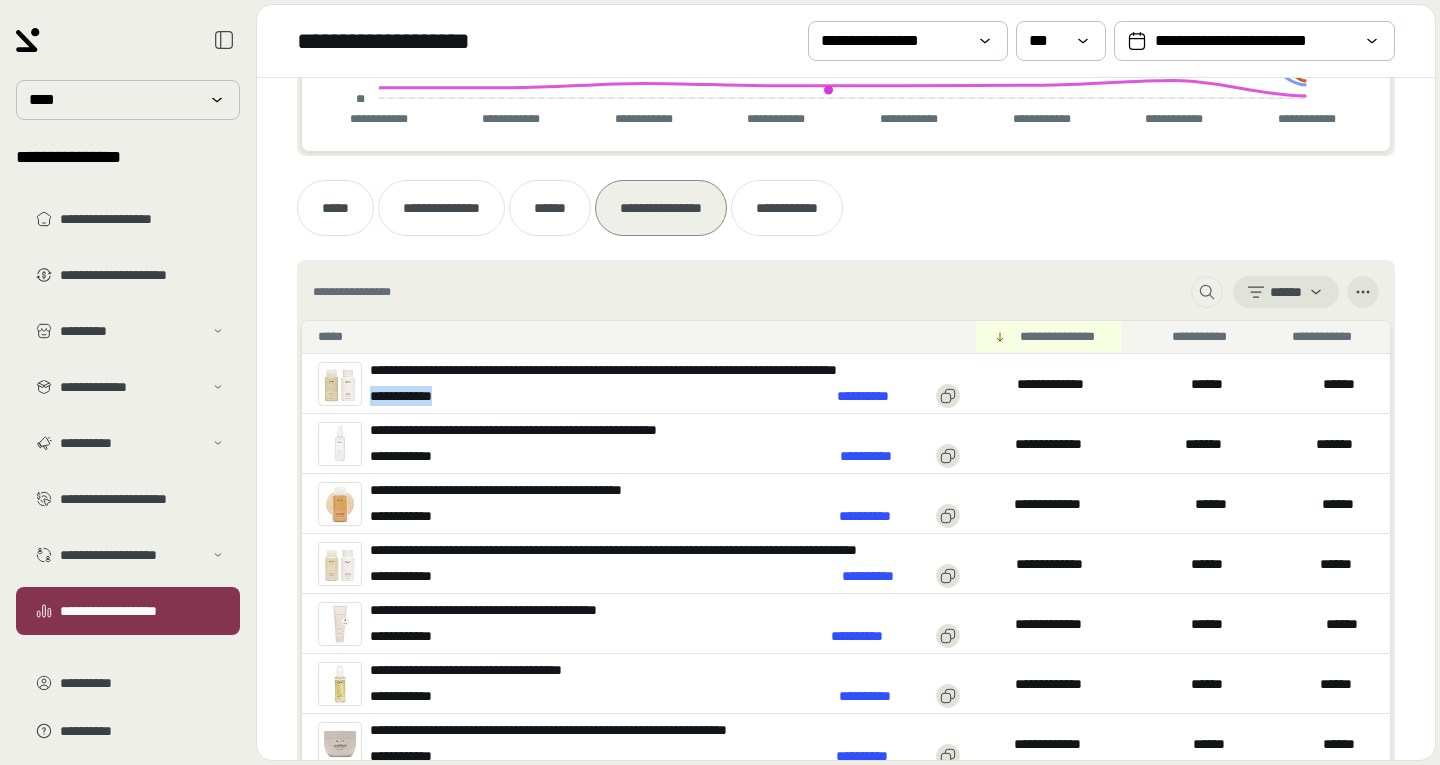 click on "**********" at bounding box center [417, 396] 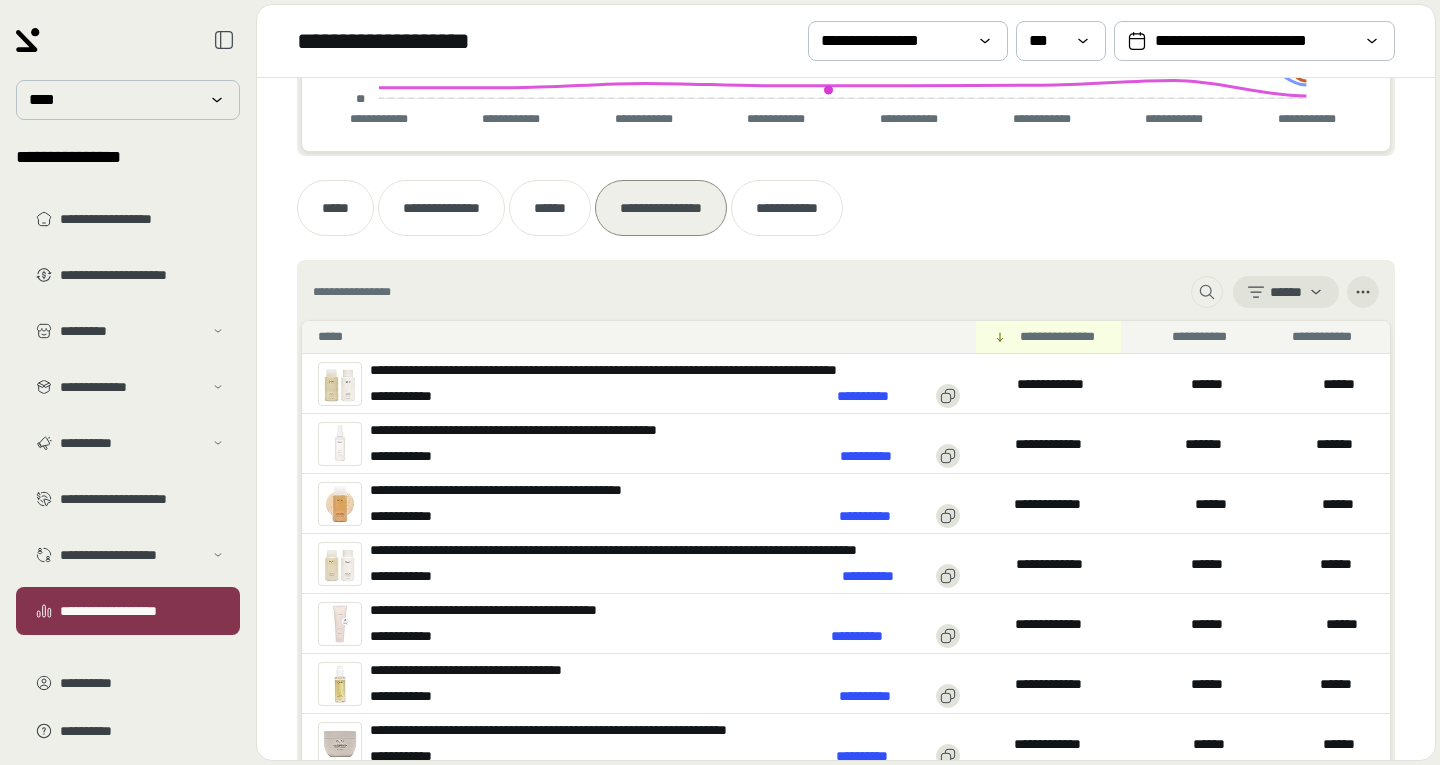 click on "**********" at bounding box center (639, 383) 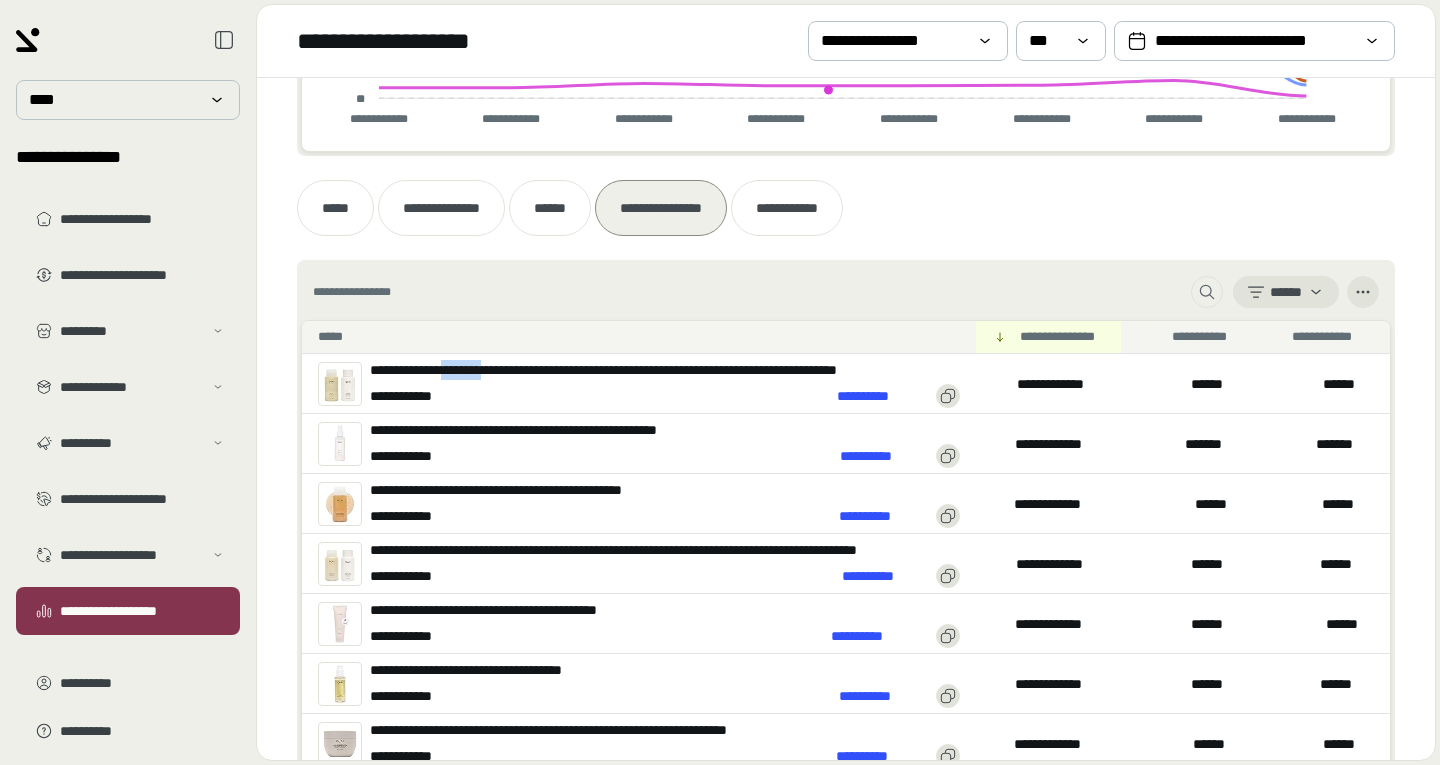 click on "**********" at bounding box center [639, 383] 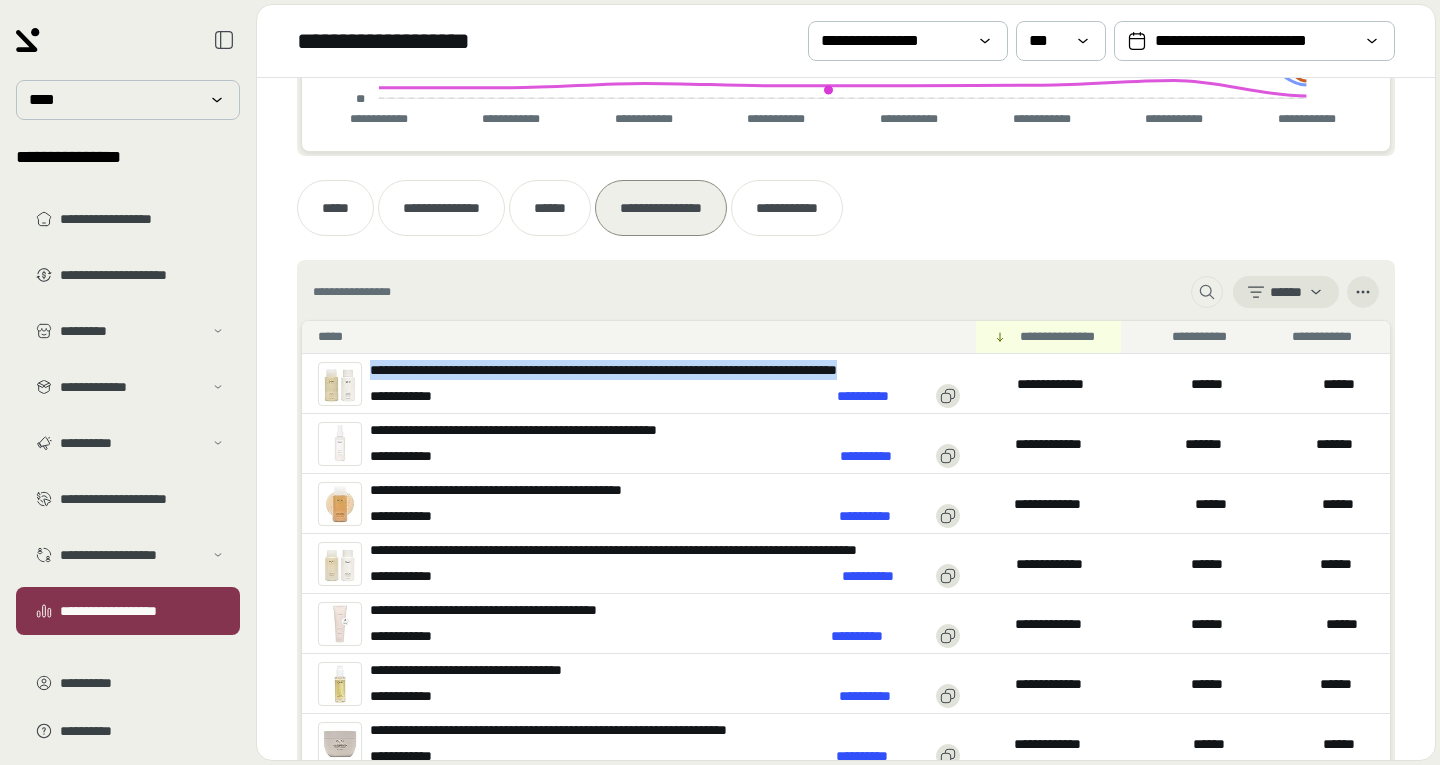 click on "**********" at bounding box center [639, 383] 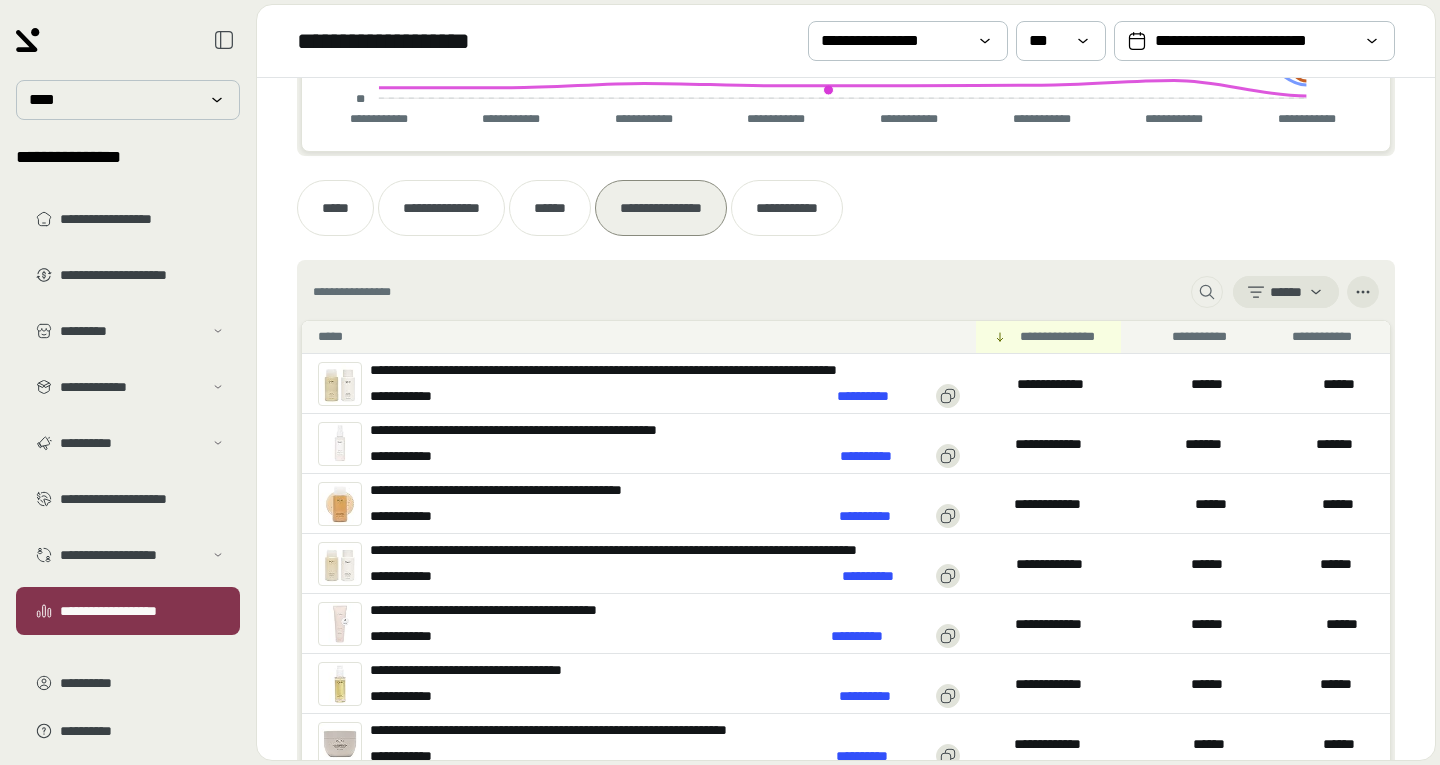 click on "**********" at bounding box center (665, 370) 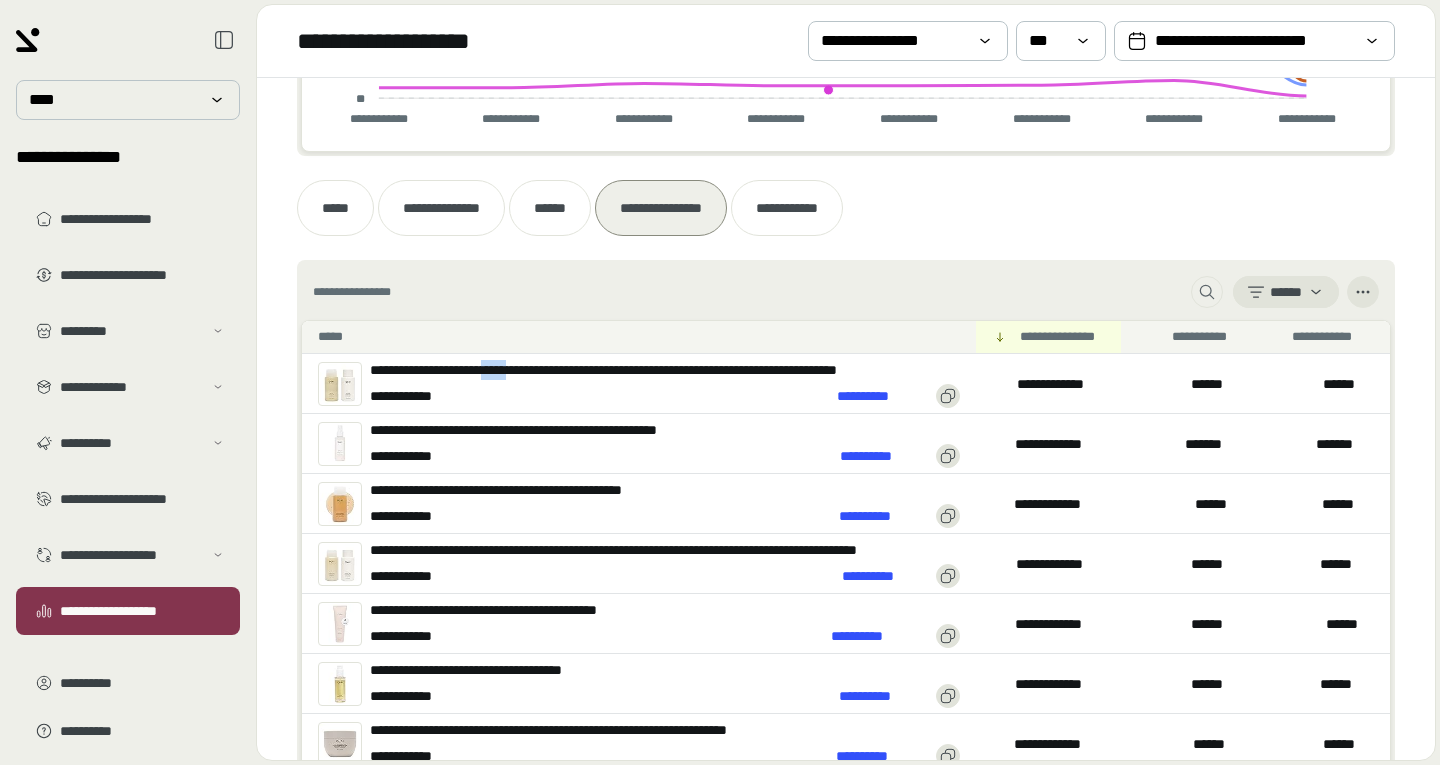 click on "**********" at bounding box center [665, 370] 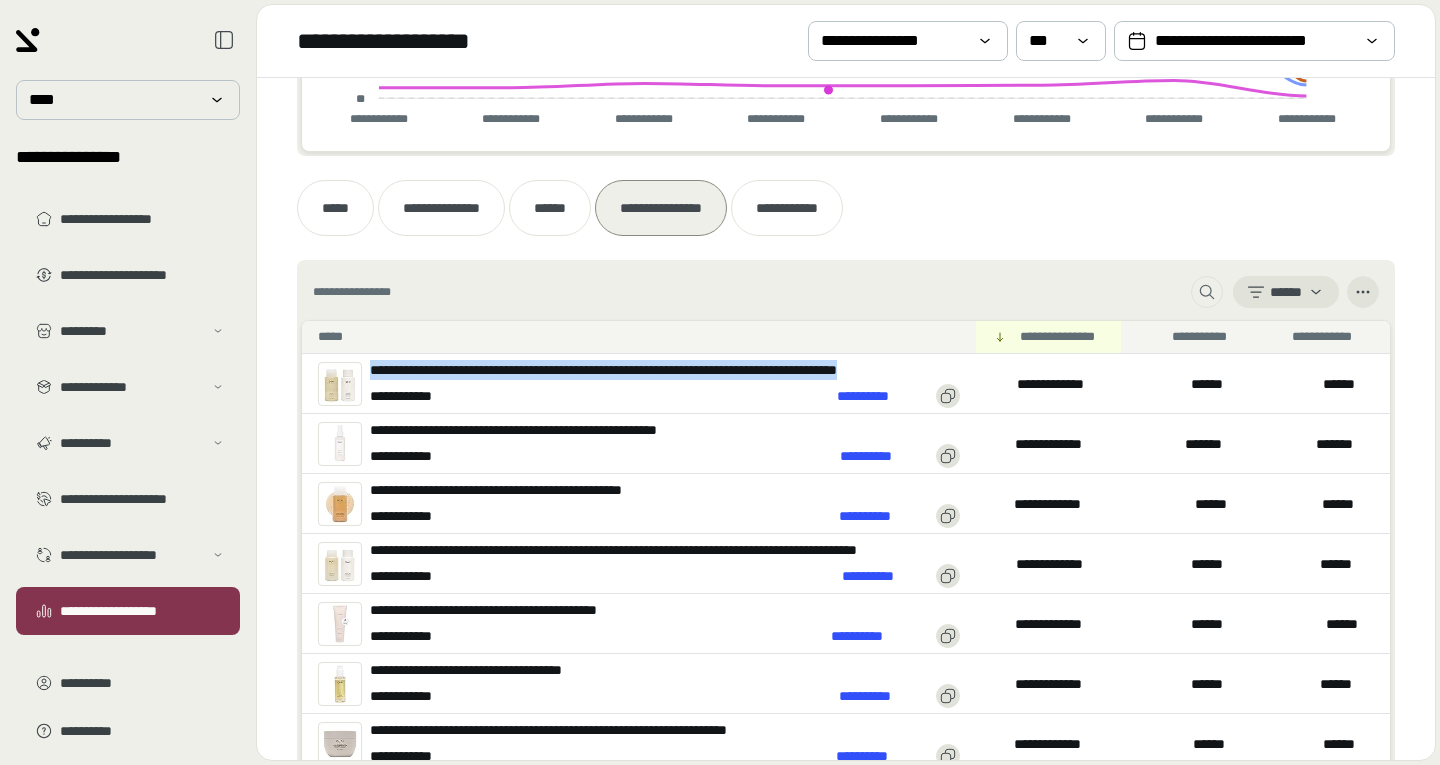 click on "**********" at bounding box center [665, 370] 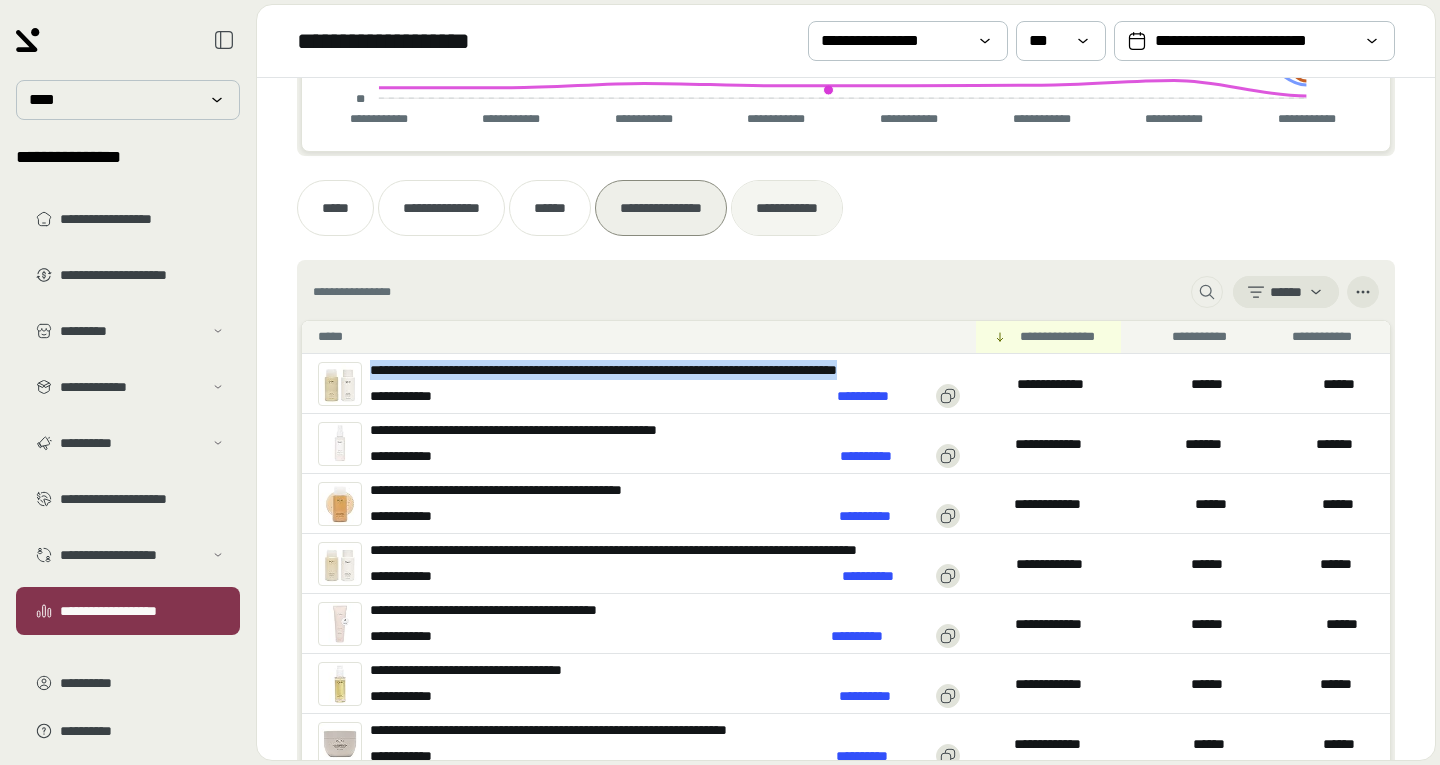 click on "**********" at bounding box center [787, 208] 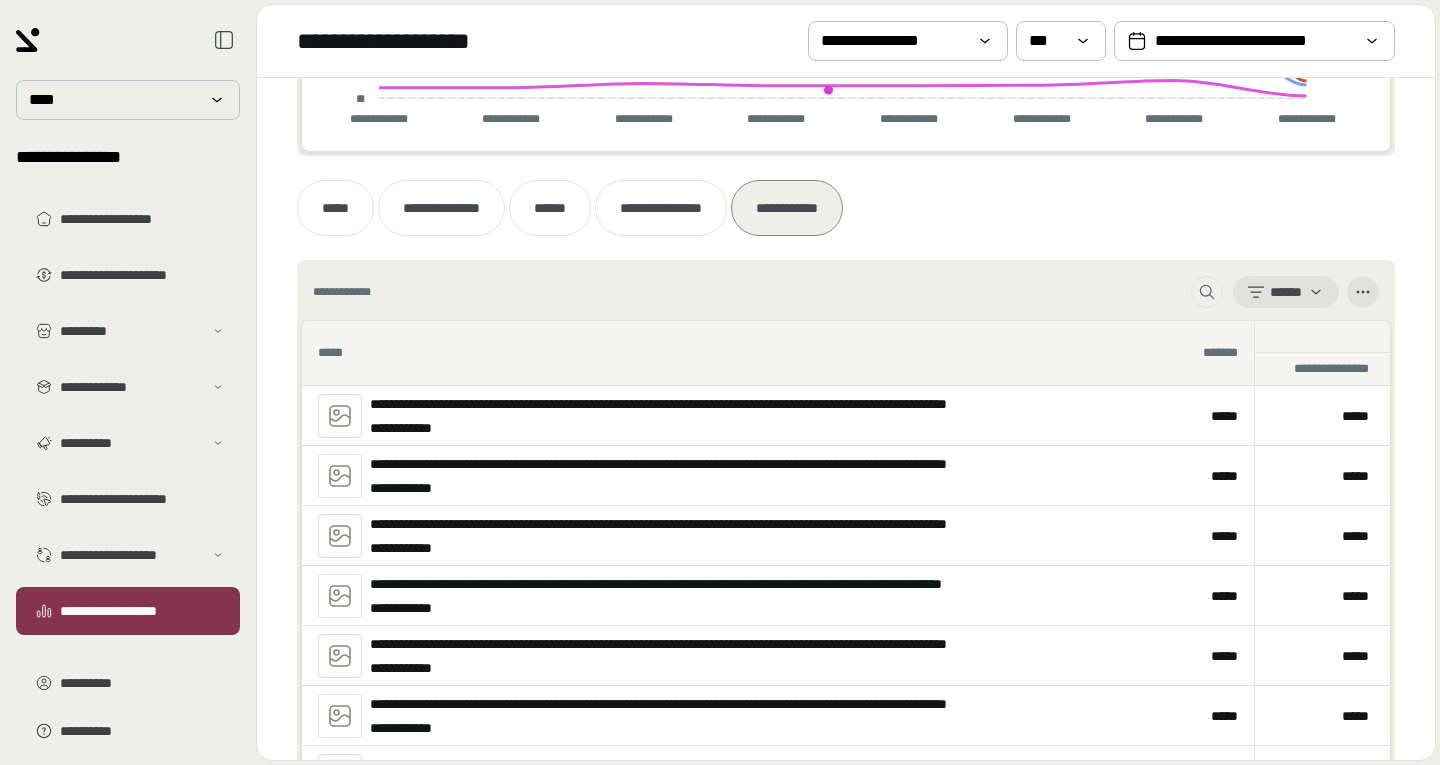 scroll, scrollTop: 793, scrollLeft: 0, axis: vertical 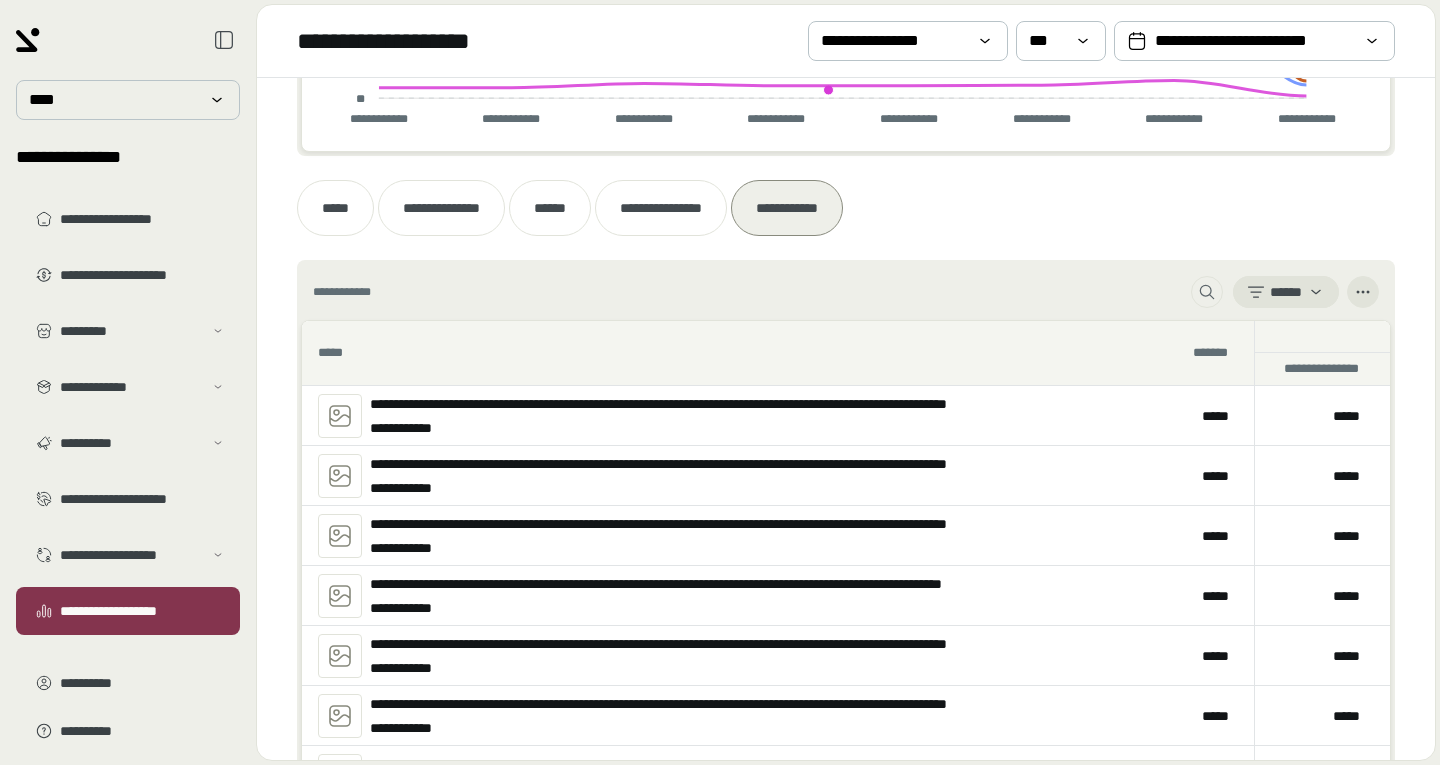 click on "**********" at bounding box center [749, 404] 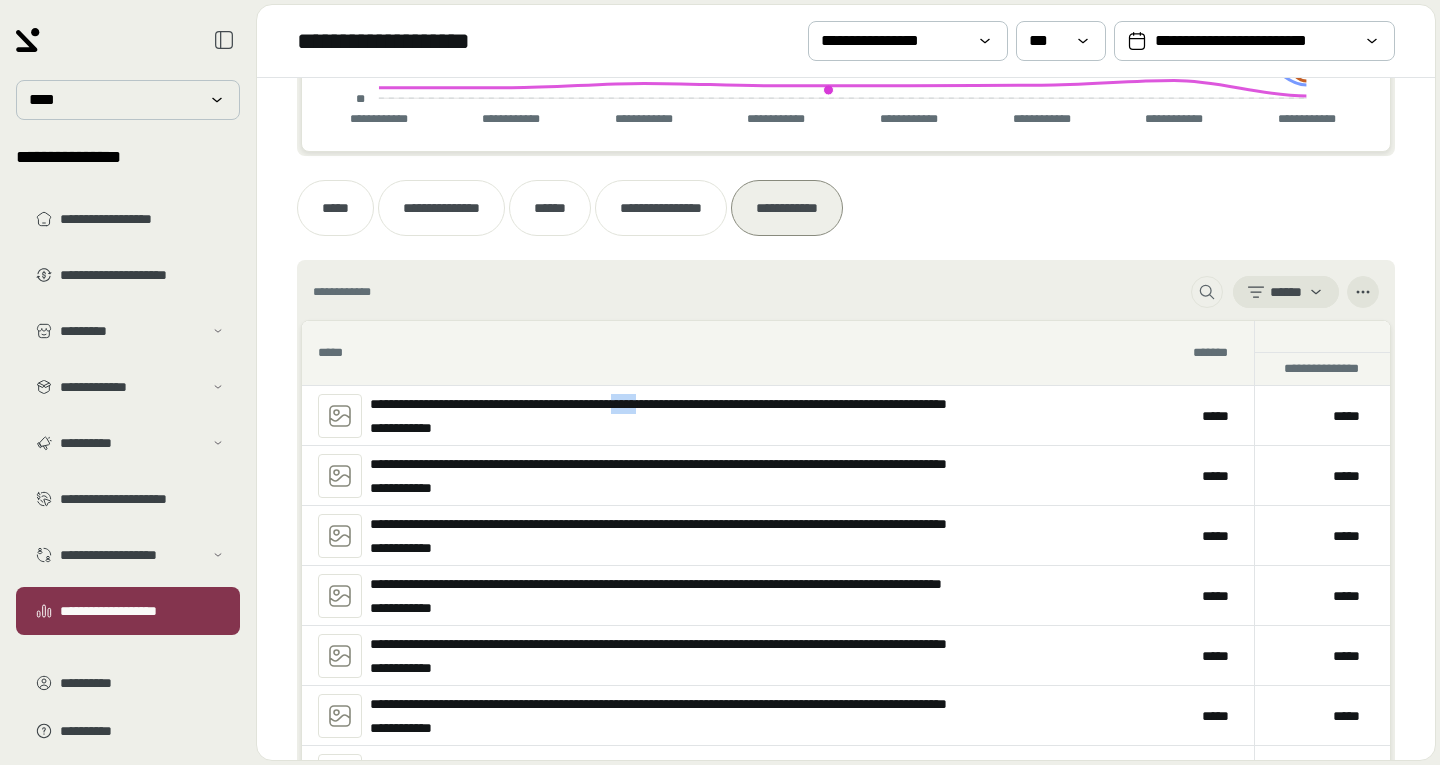 click on "**********" at bounding box center [749, 404] 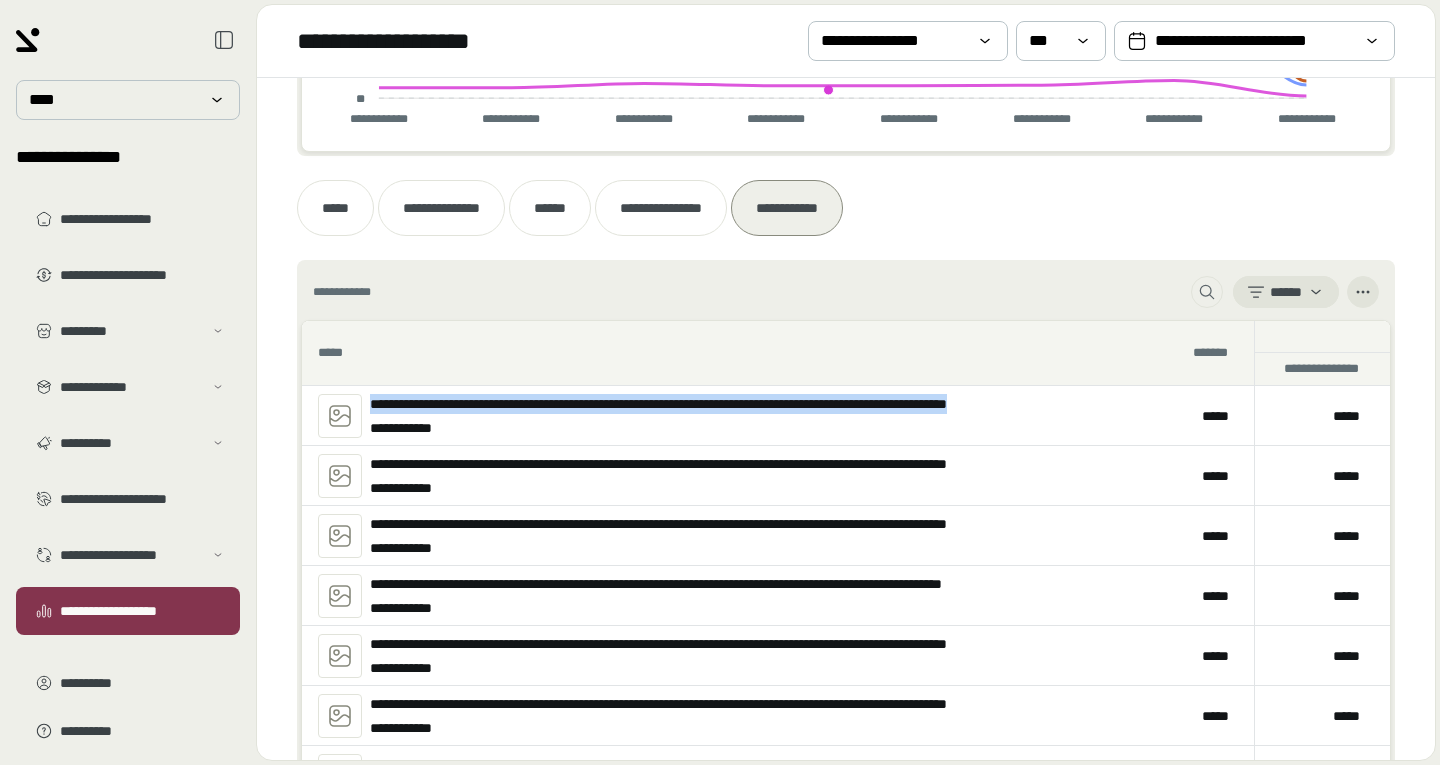click on "**********" at bounding box center (749, 404) 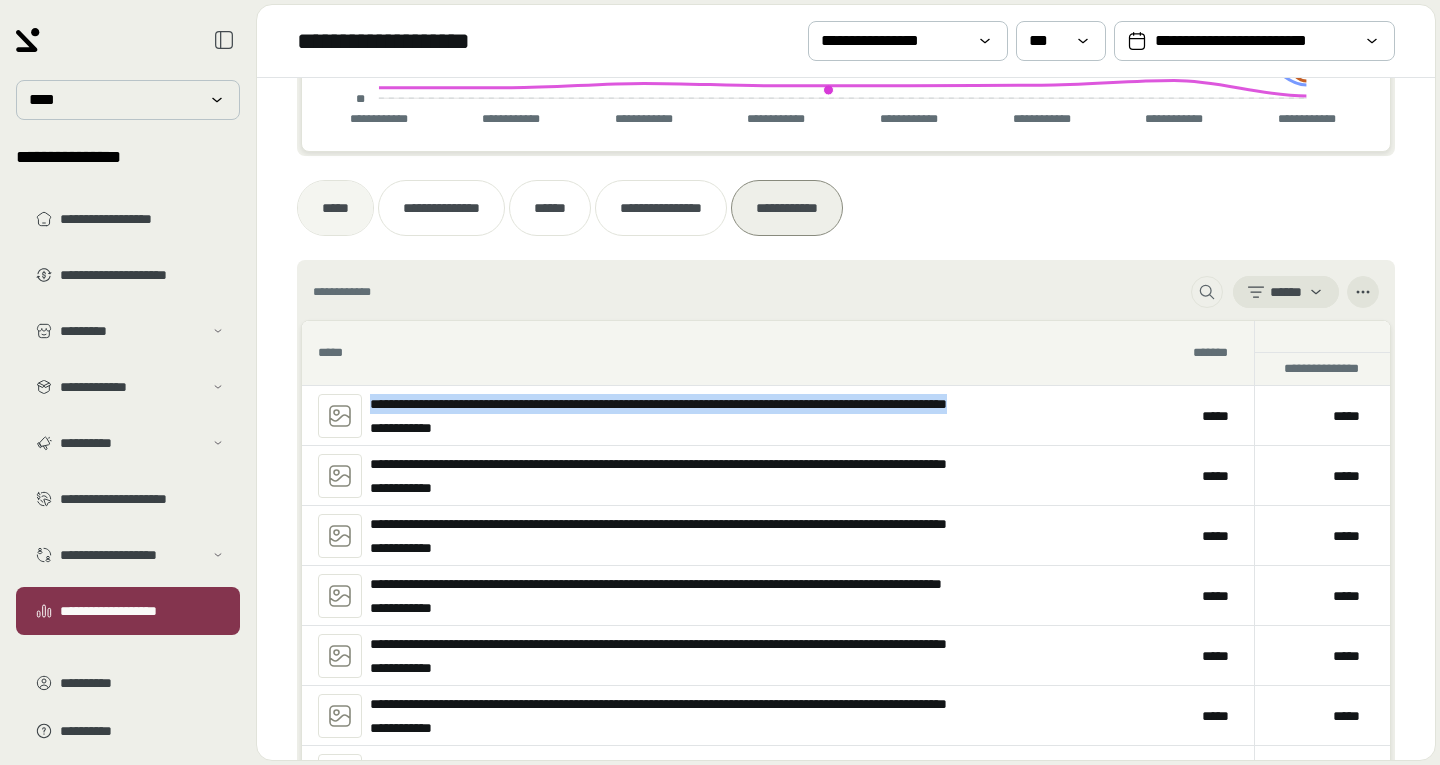 click at bounding box center [335, 208] 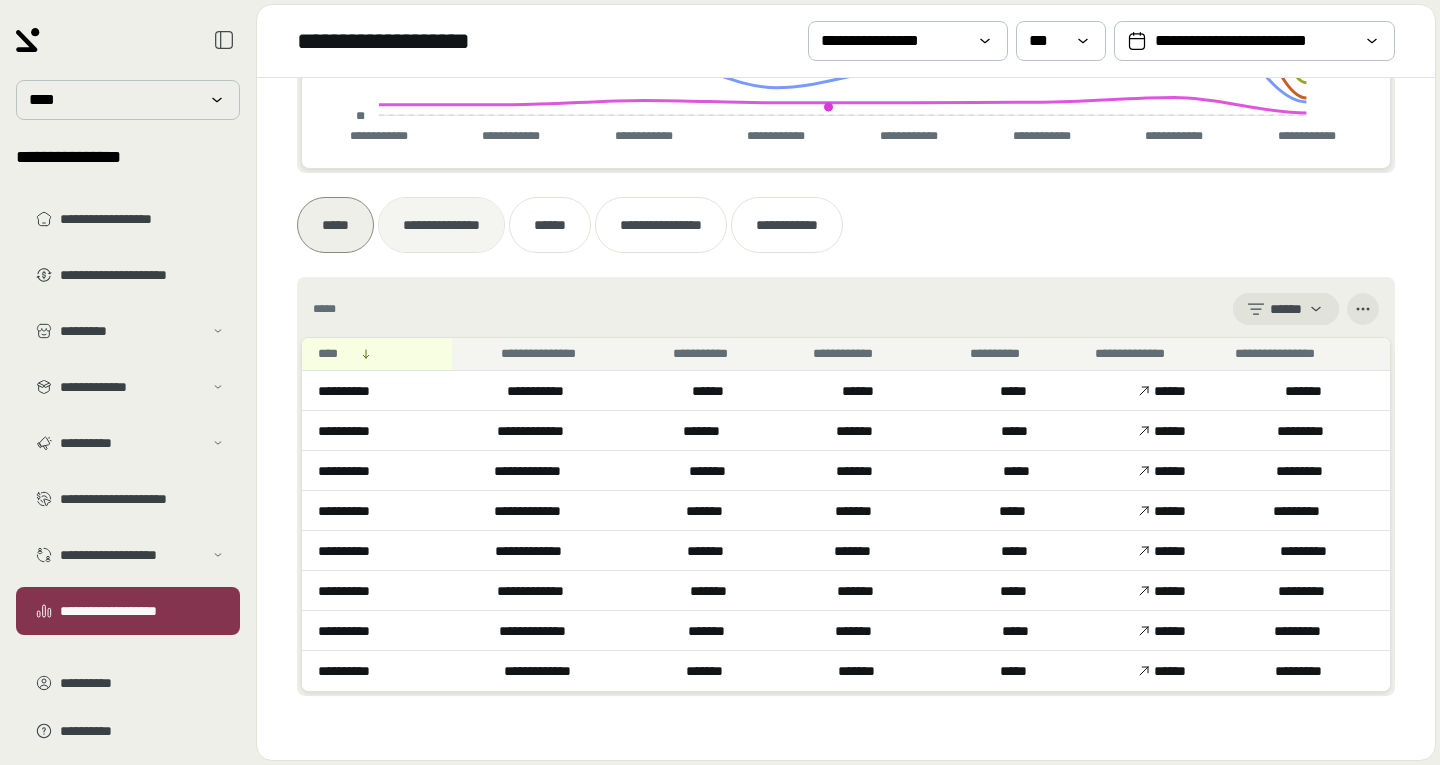 scroll, scrollTop: 791, scrollLeft: 0, axis: vertical 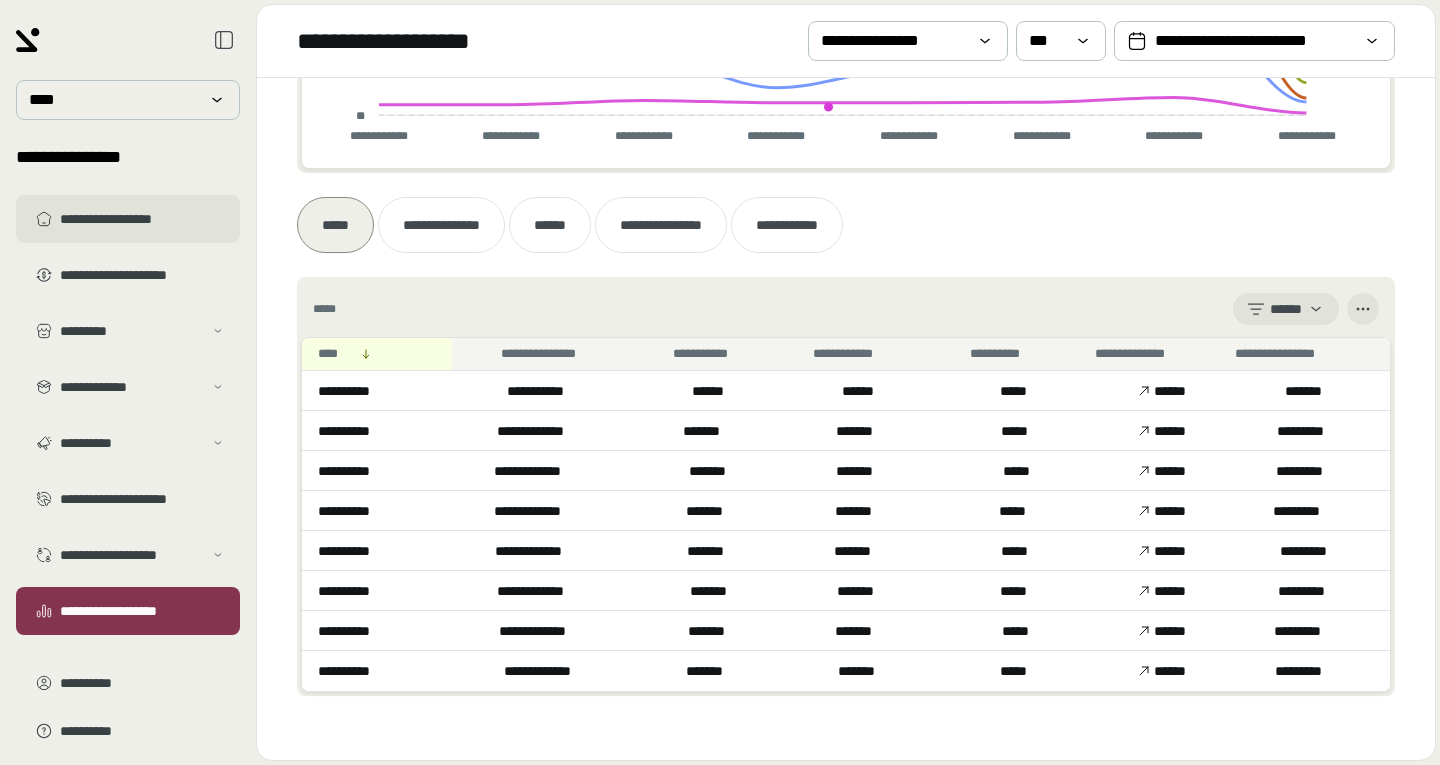 click on "**********" at bounding box center [142, 219] 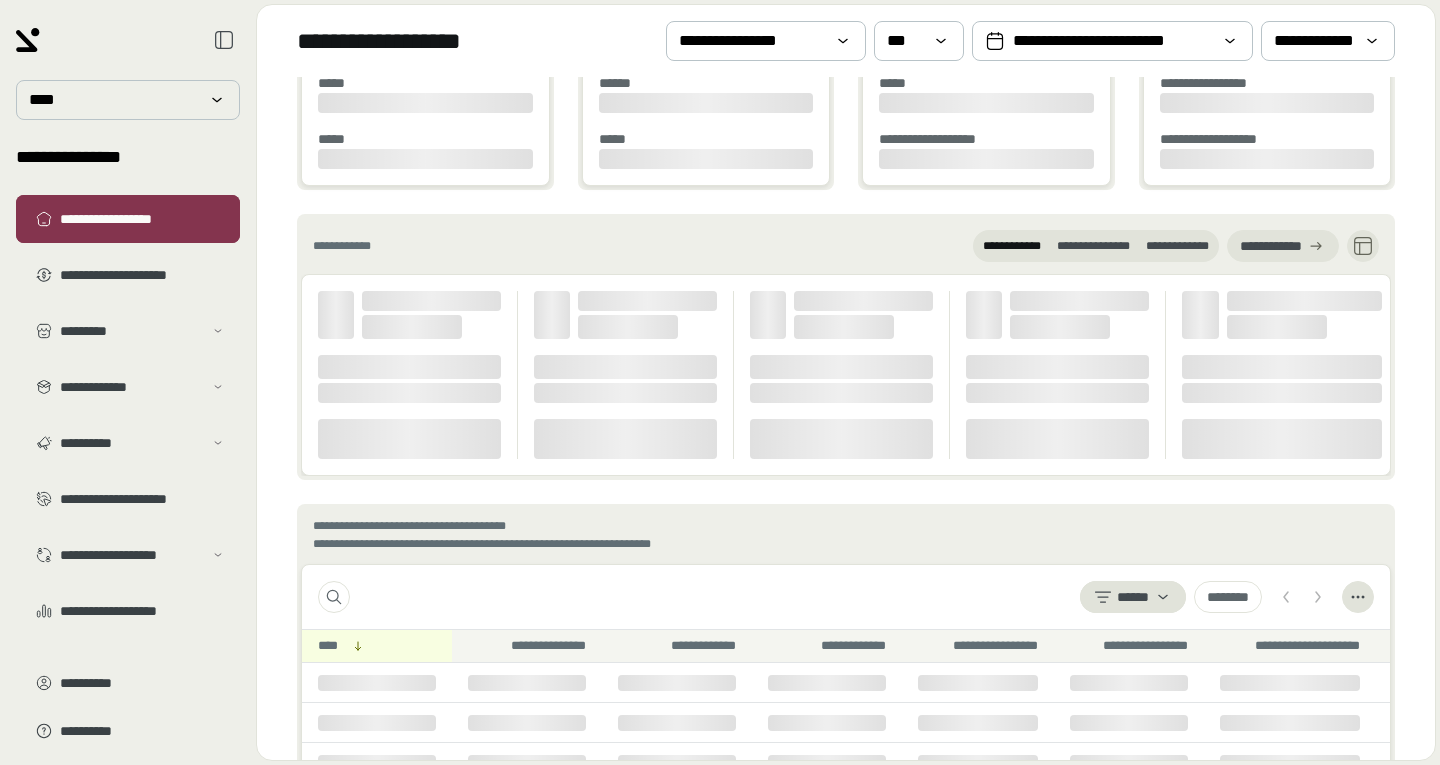 scroll, scrollTop: 0, scrollLeft: 0, axis: both 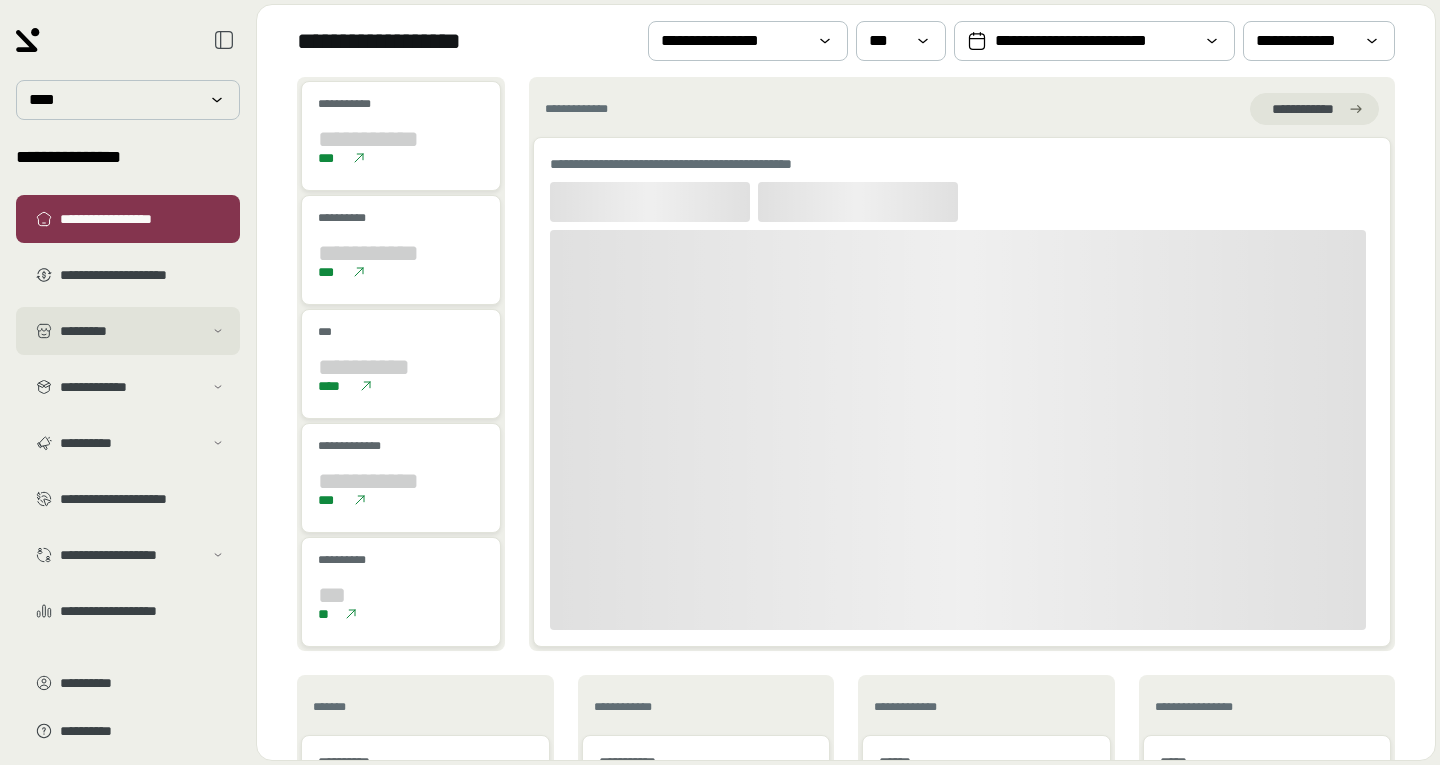 click on "*********" at bounding box center (131, 331) 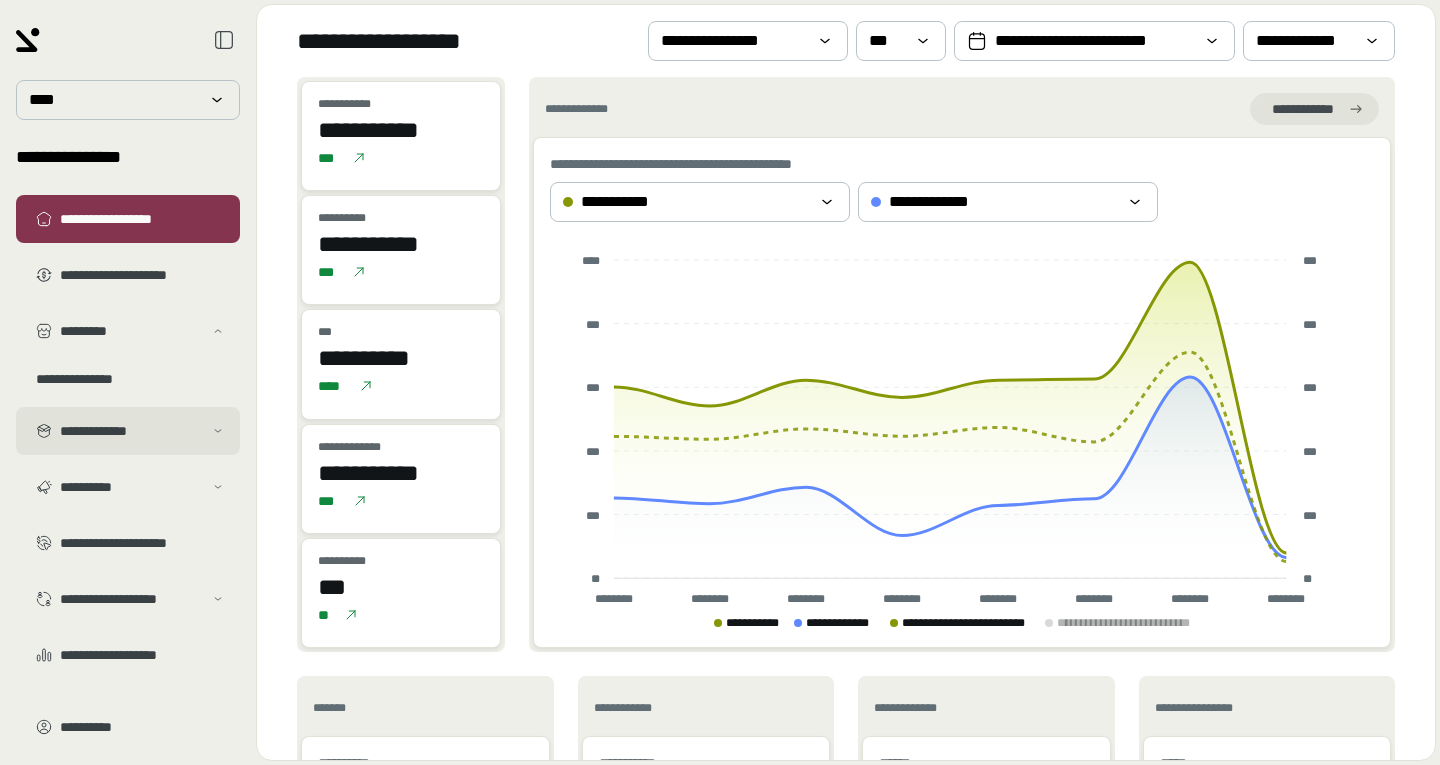click on "**********" at bounding box center (131, 431) 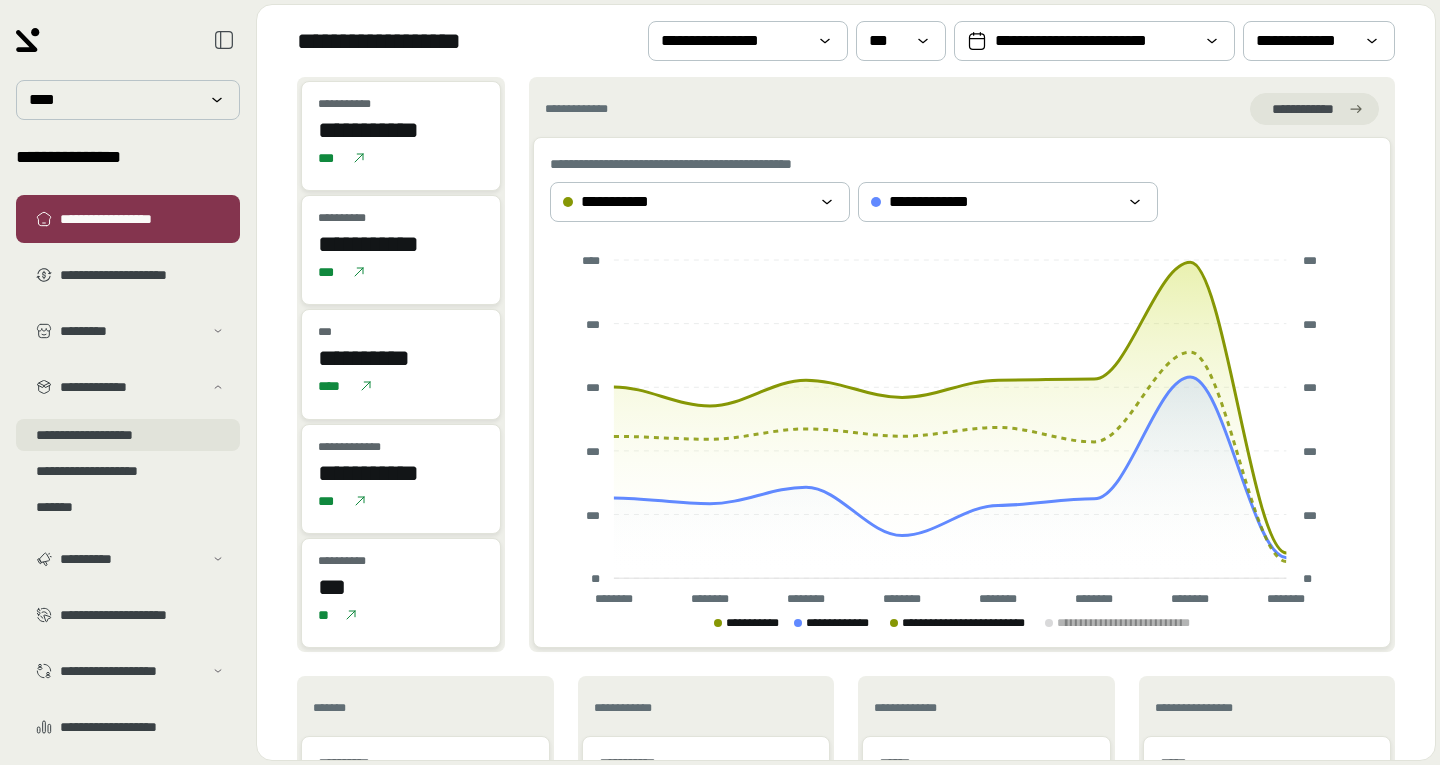 click on "**********" at bounding box center (128, 435) 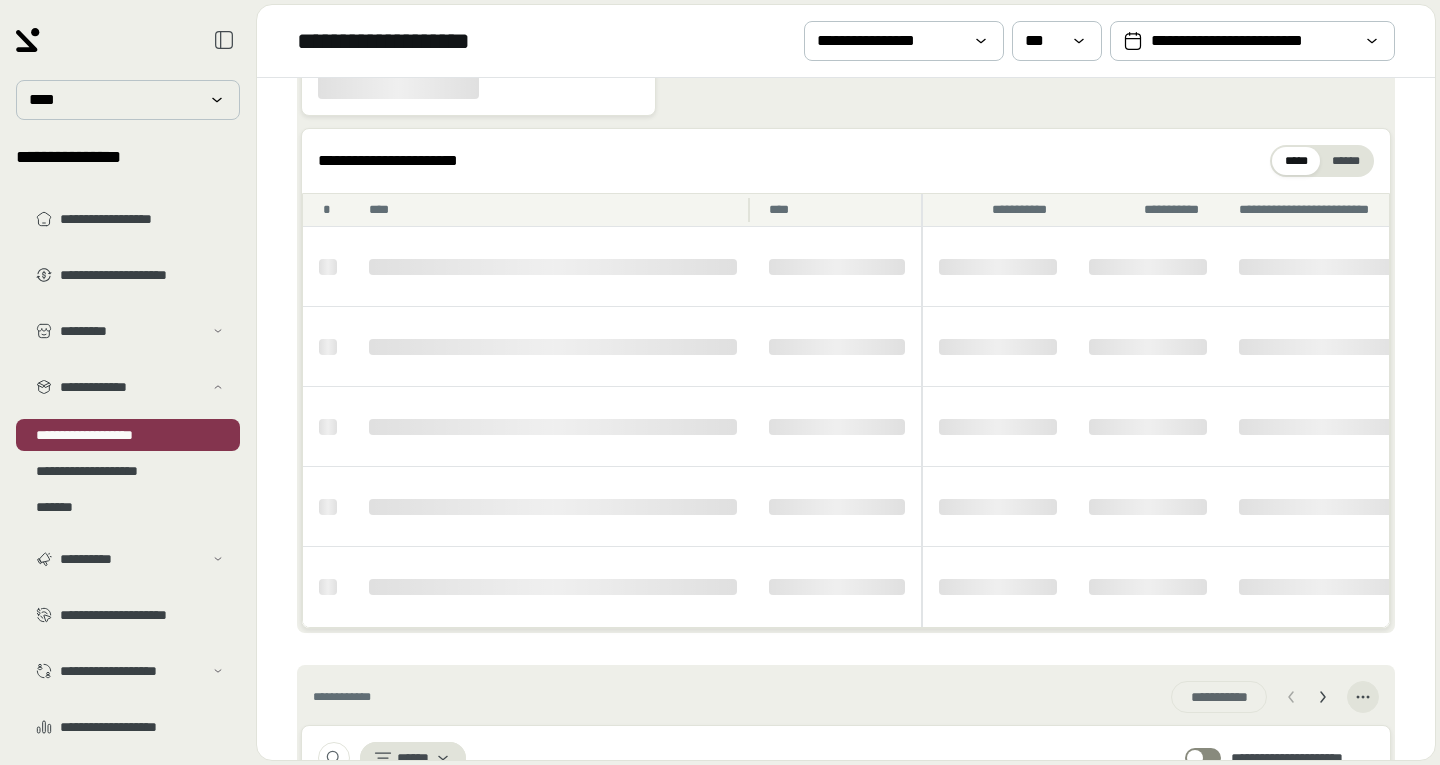 scroll, scrollTop: 206, scrollLeft: 0, axis: vertical 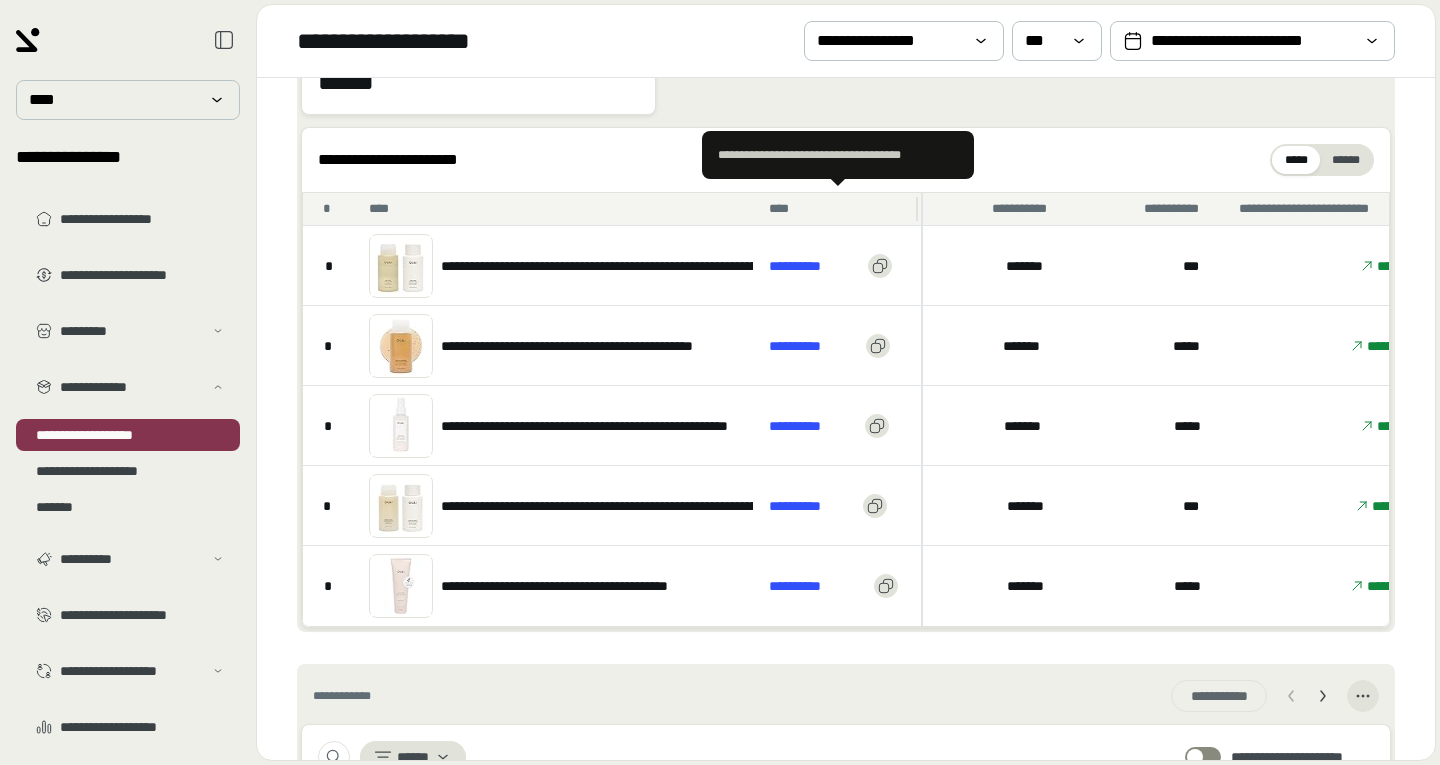 click on "****" at bounding box center (838, 209) 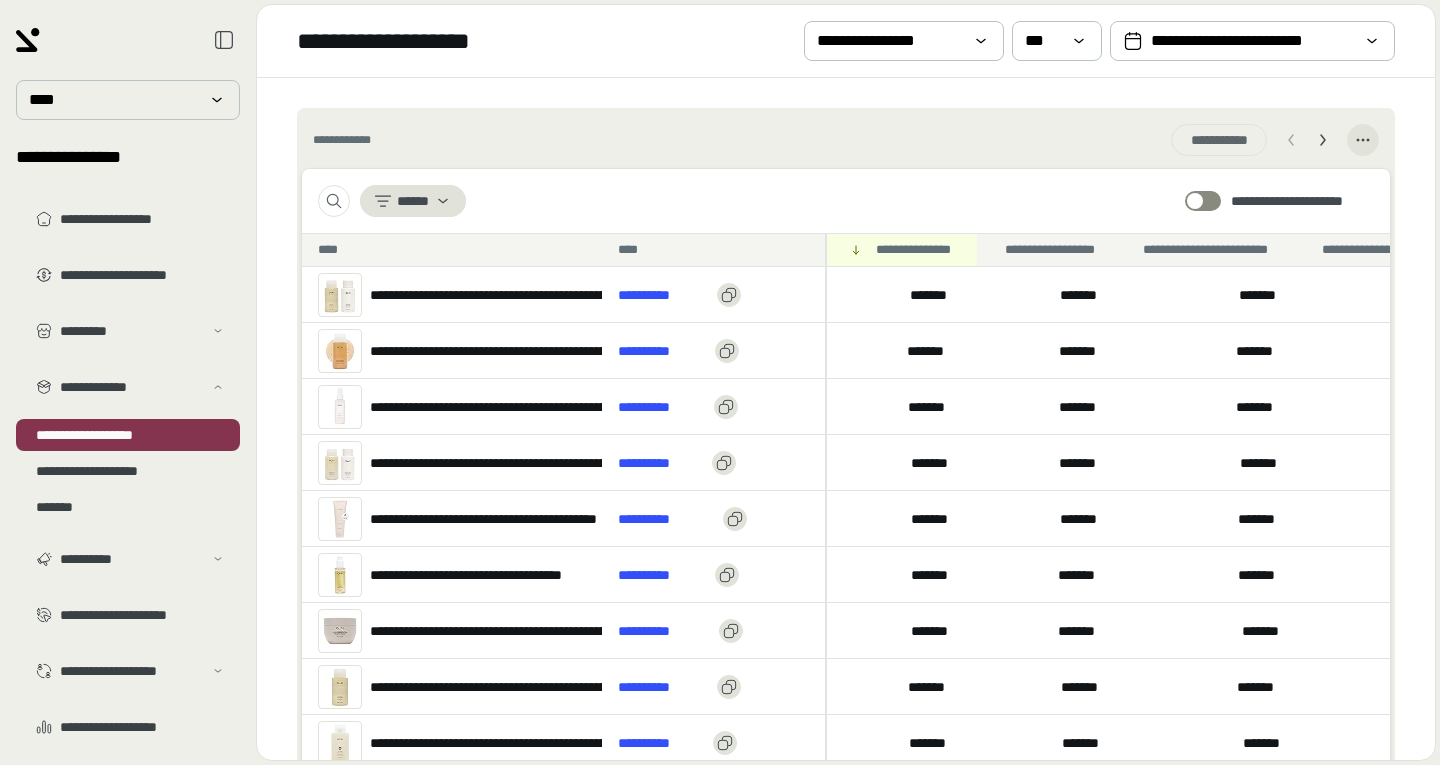scroll, scrollTop: 871, scrollLeft: 0, axis: vertical 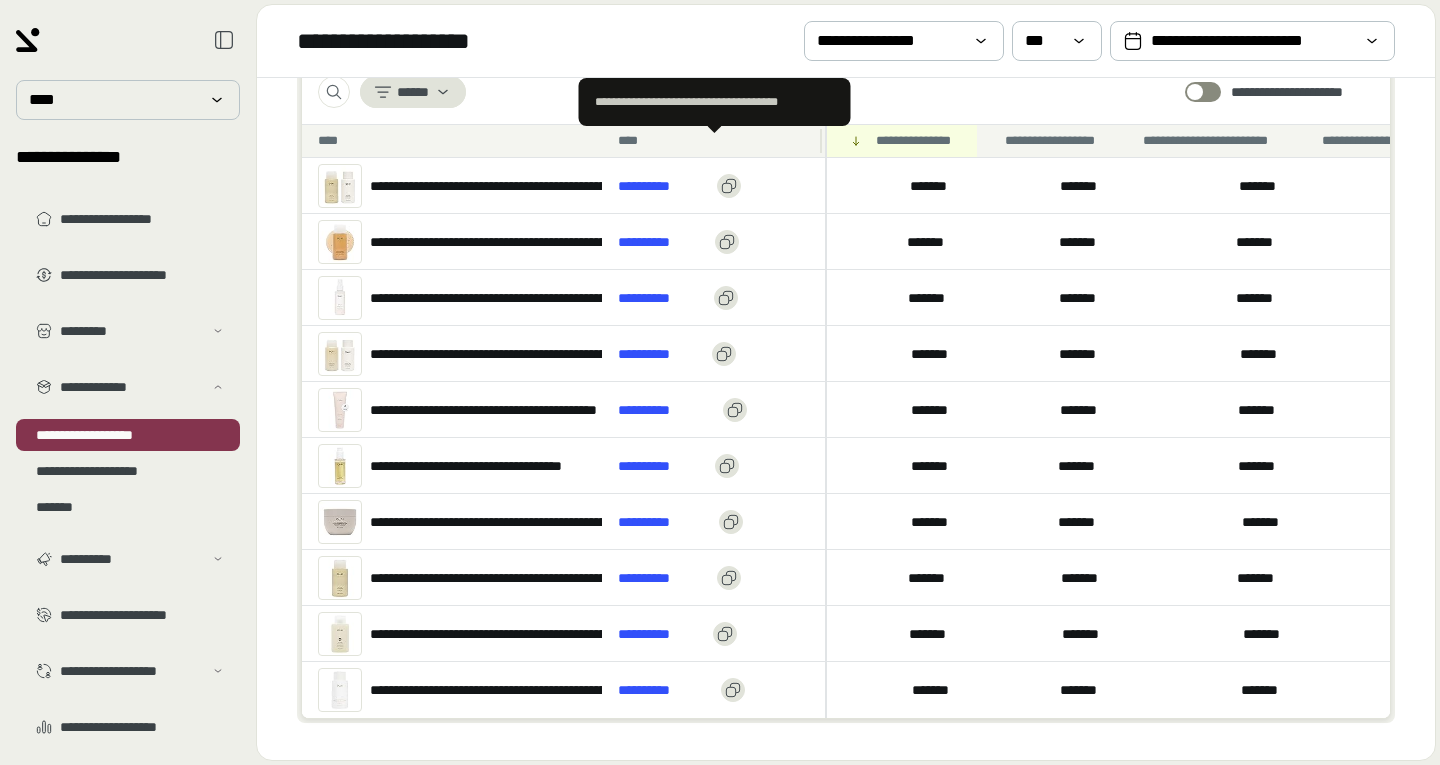 click on "****" at bounding box center (714, 141) 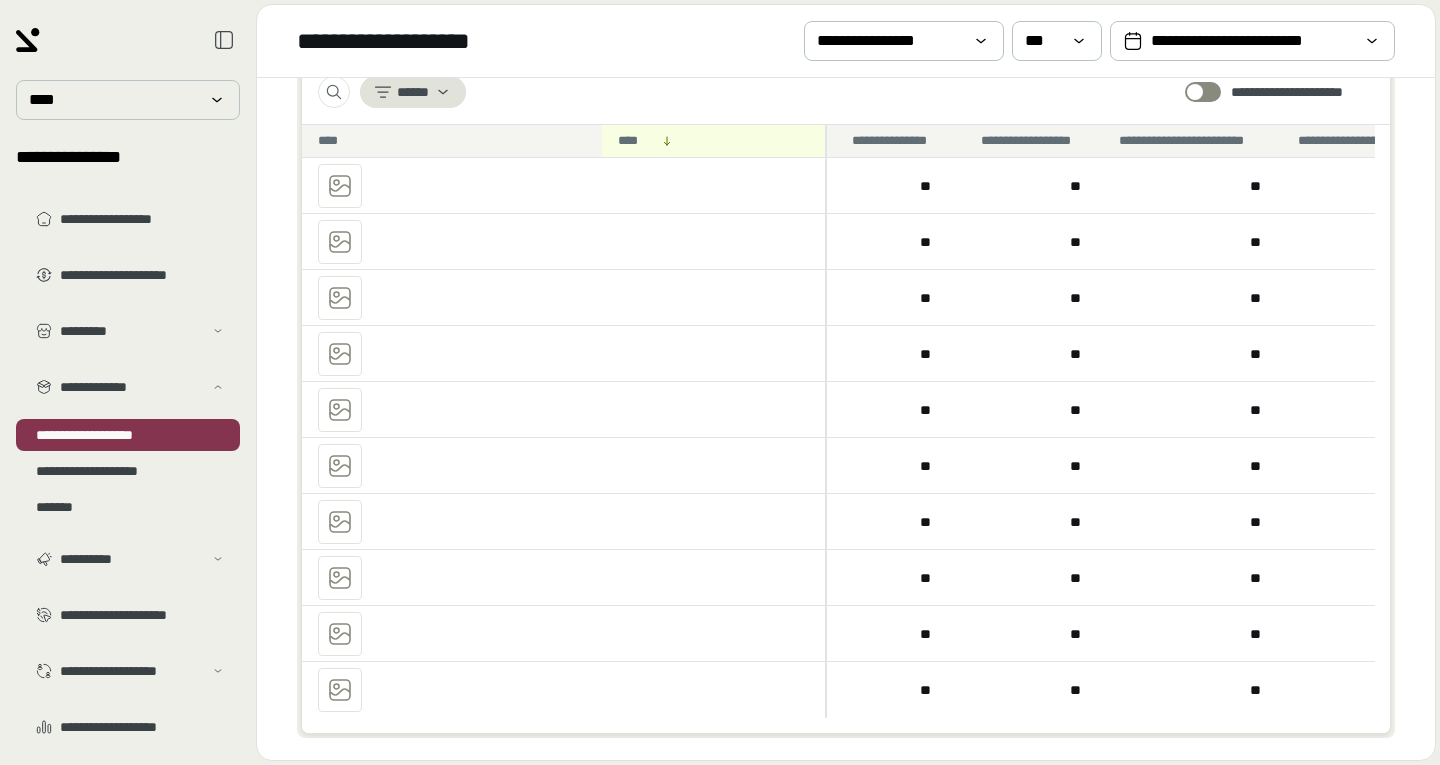 scroll, scrollTop: 0, scrollLeft: 0, axis: both 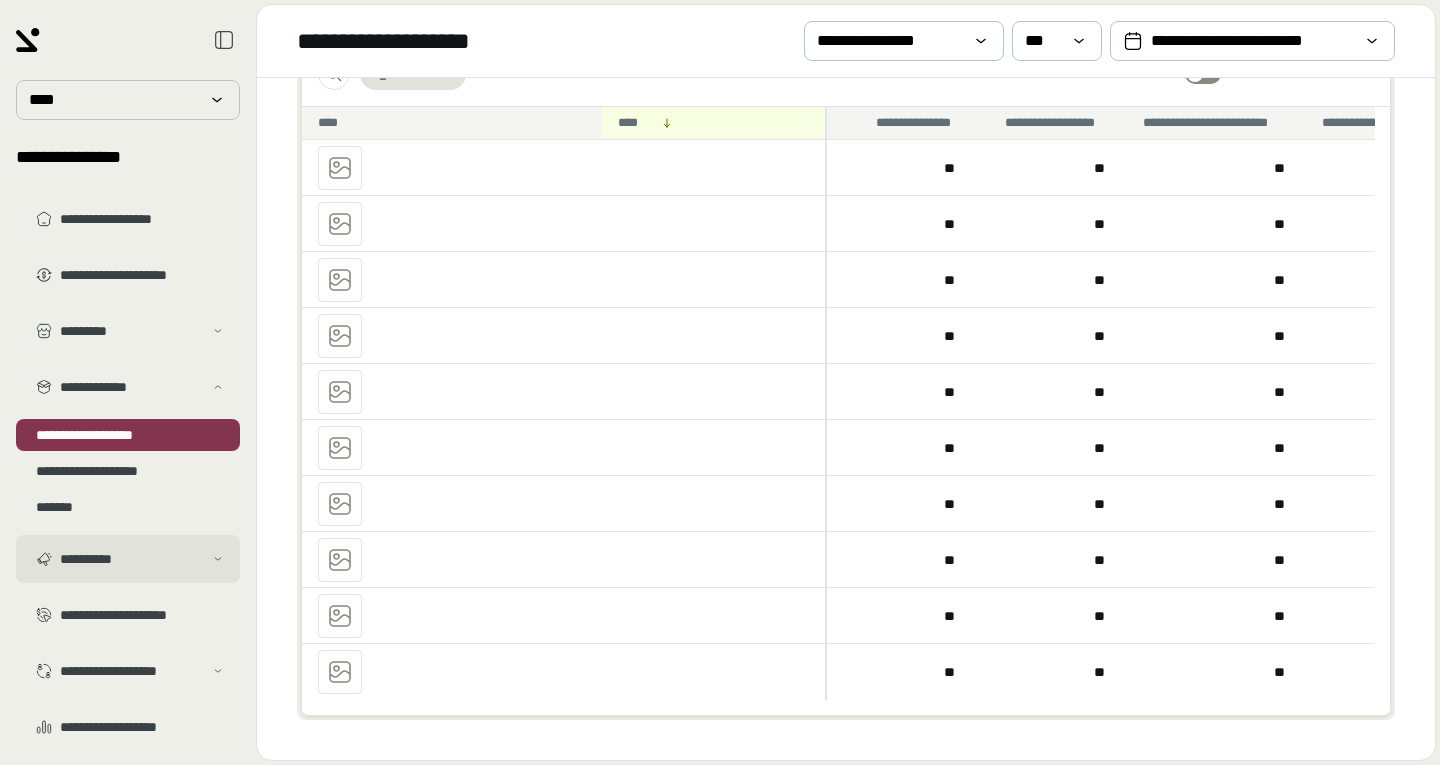 click on "**********" at bounding box center (131, 559) 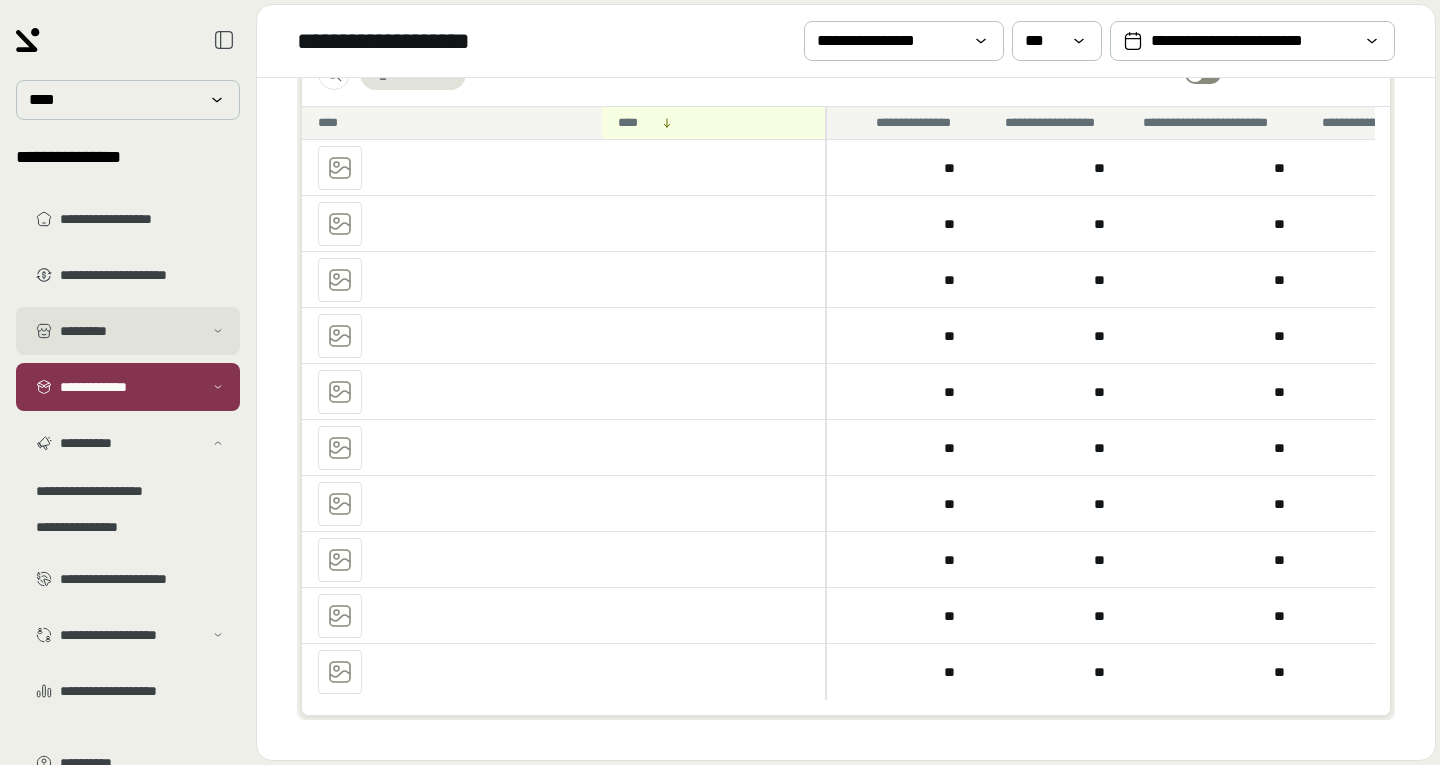 click on "*********" at bounding box center (131, 331) 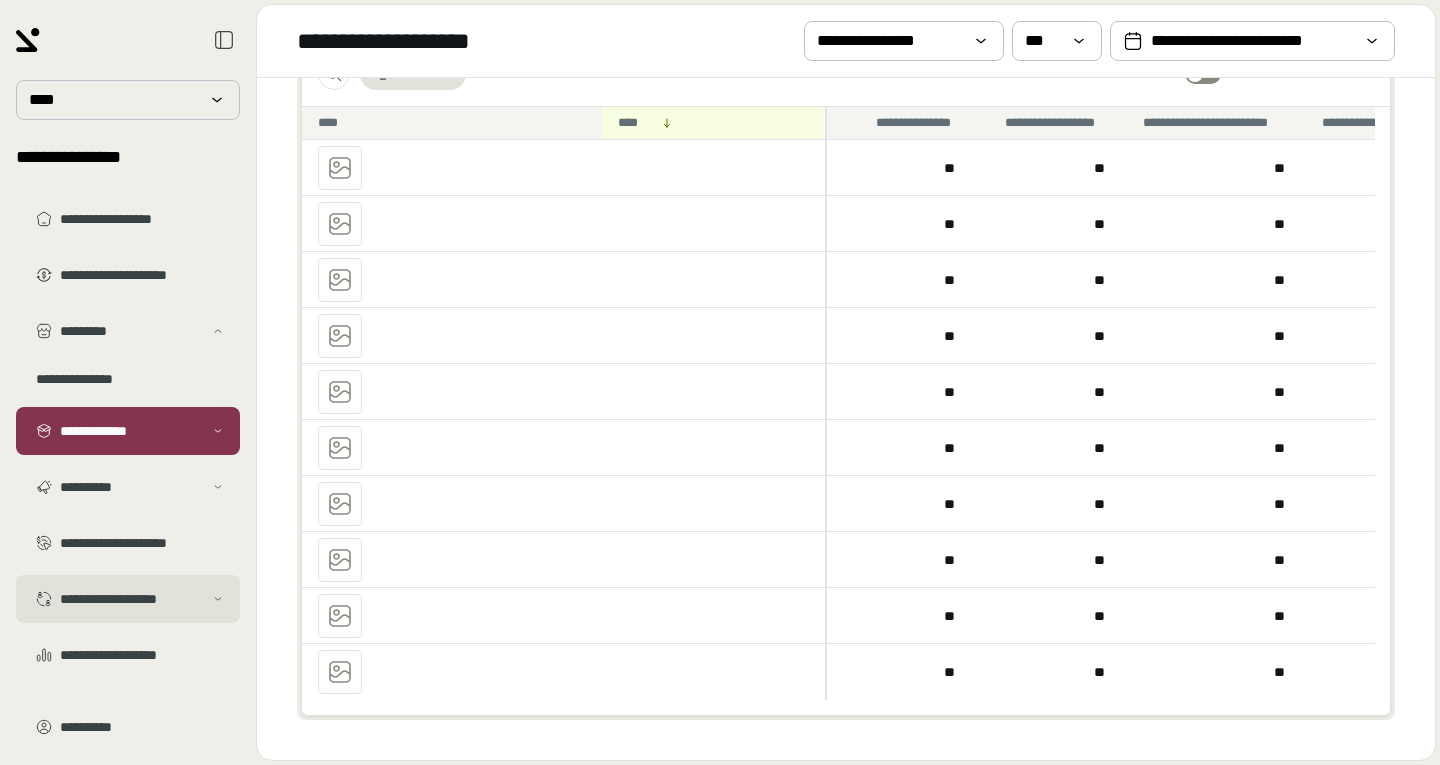 click on "**********" at bounding box center (131, 599) 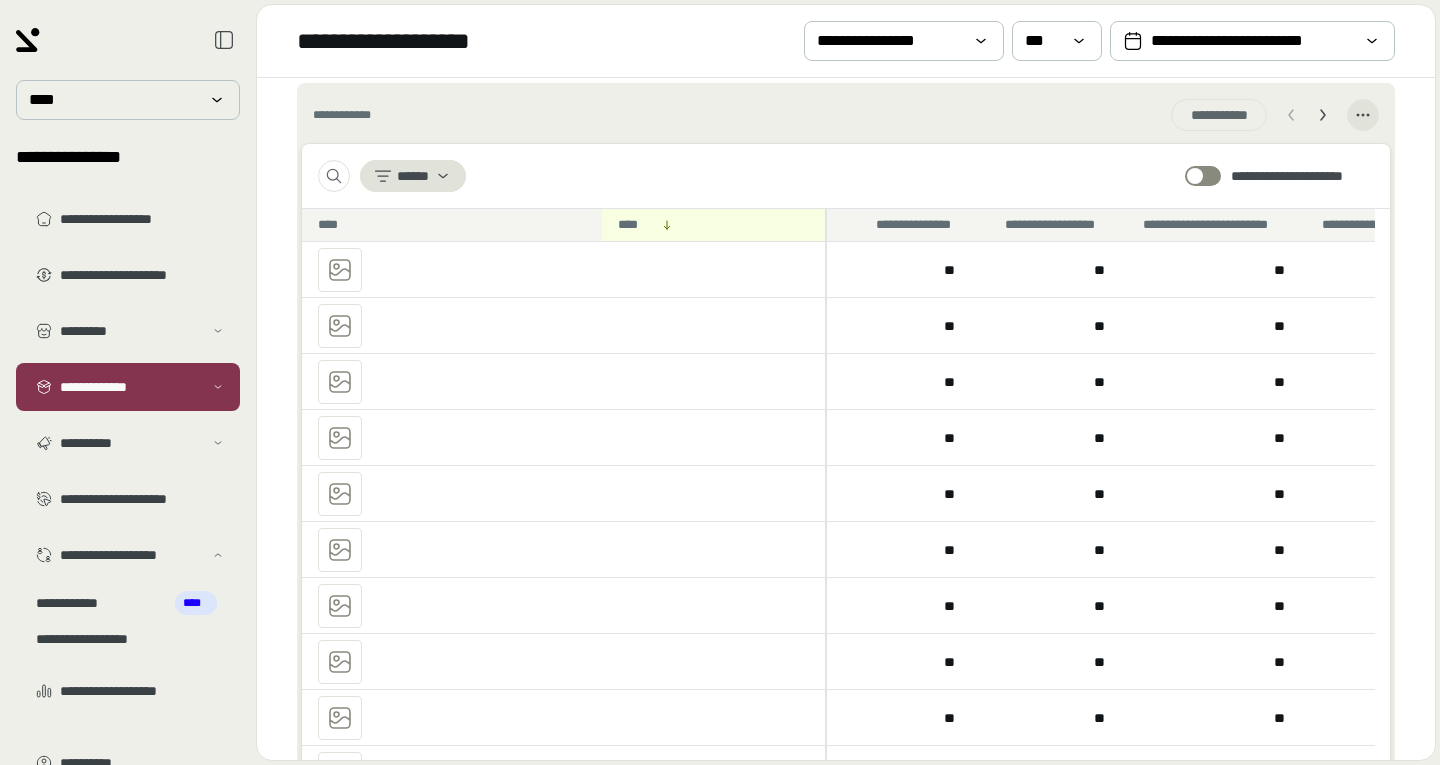 scroll, scrollTop: 800, scrollLeft: 0, axis: vertical 